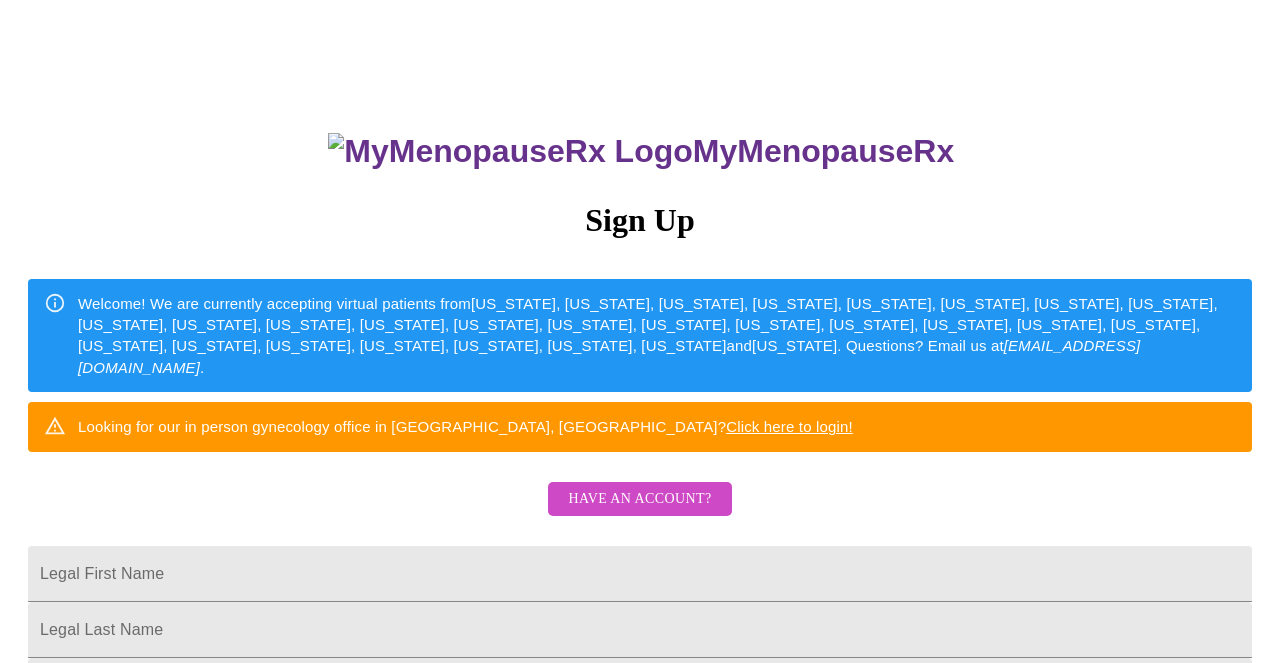scroll, scrollTop: 40, scrollLeft: 0, axis: vertical 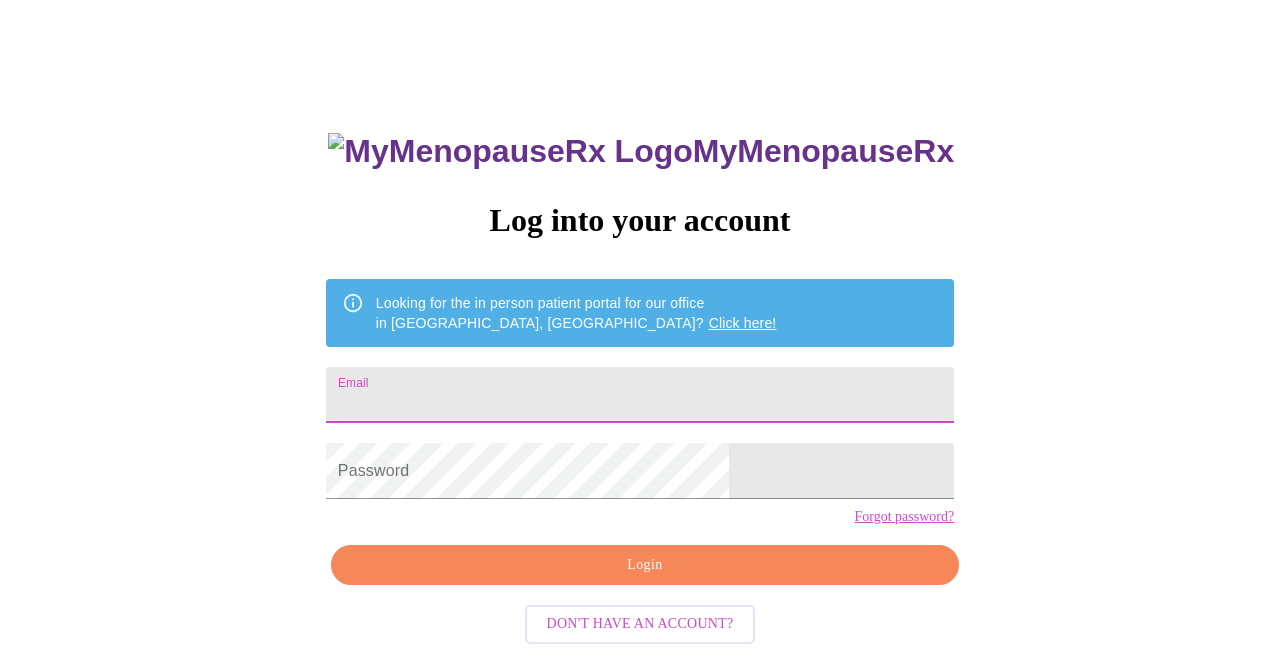 click on "Email" at bounding box center (640, 395) 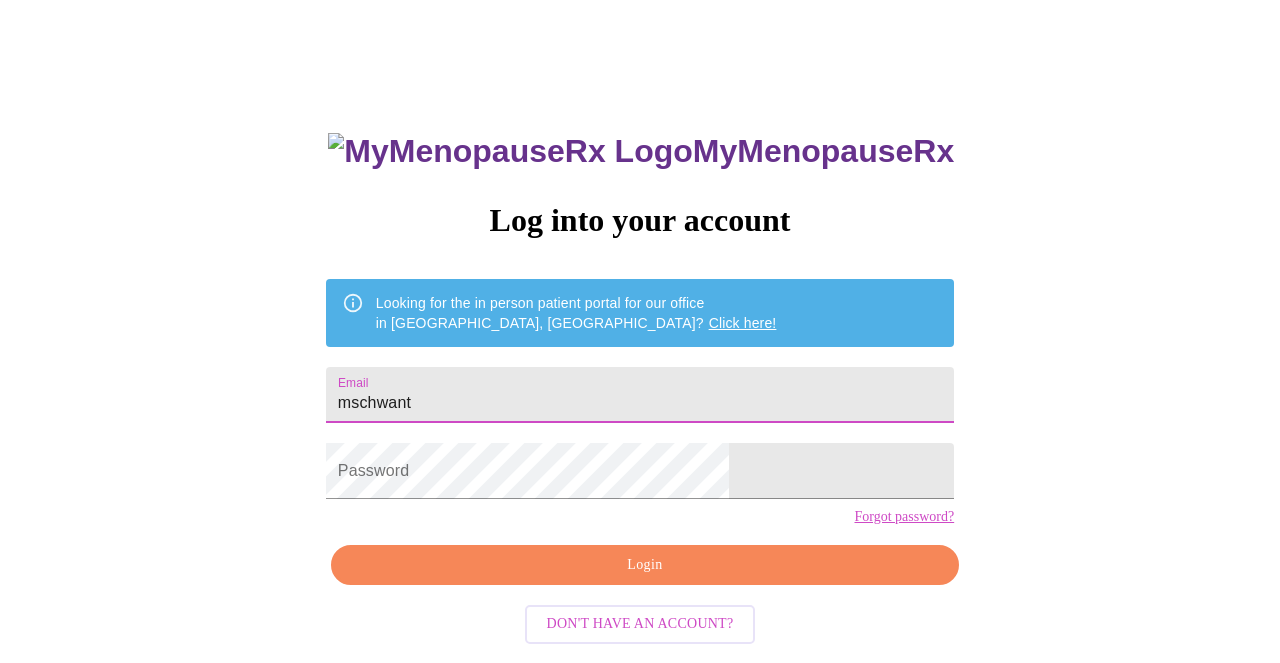 type on "[EMAIL_ADDRESS][DOMAIN_NAME]" 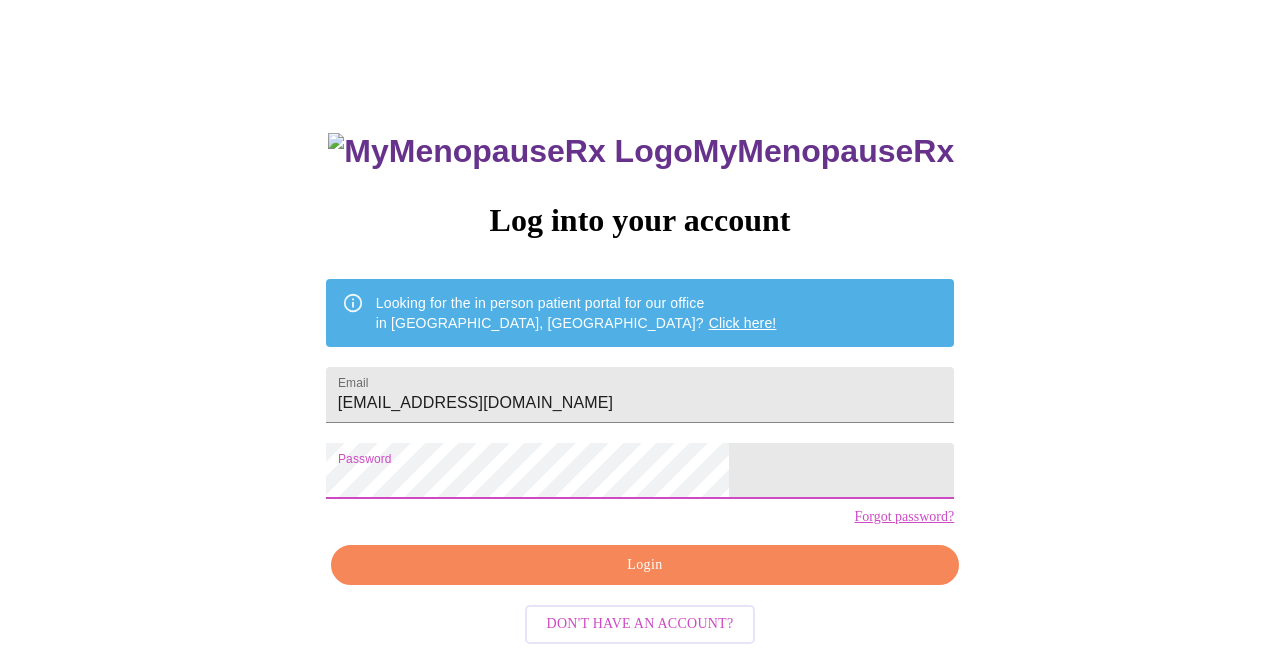 click on "Login" at bounding box center [645, 565] 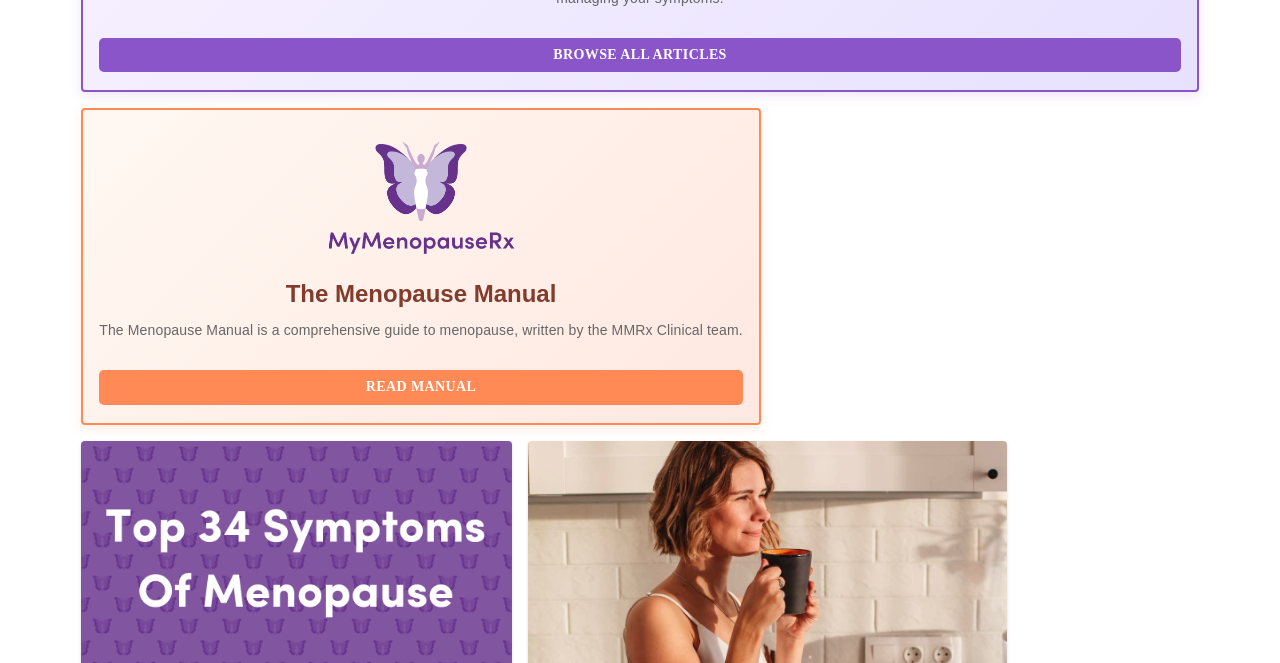 scroll, scrollTop: 680, scrollLeft: 0, axis: vertical 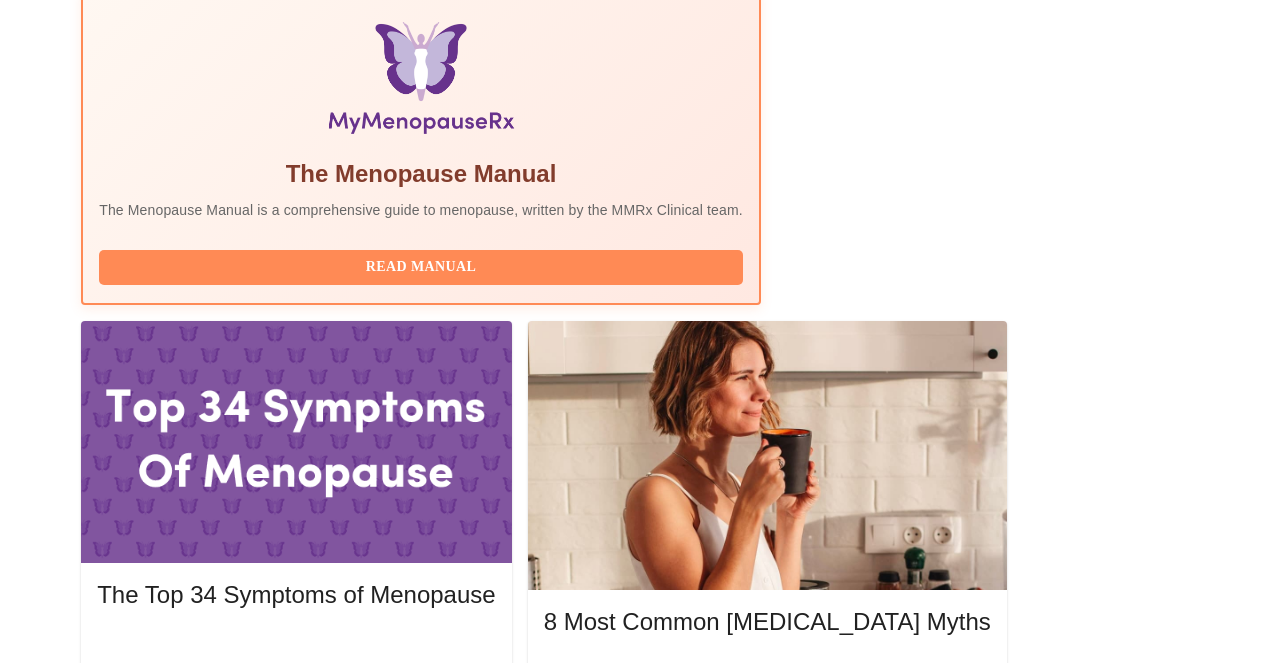 click on "Complete Pre-Assessment" at bounding box center (1063, 1900) 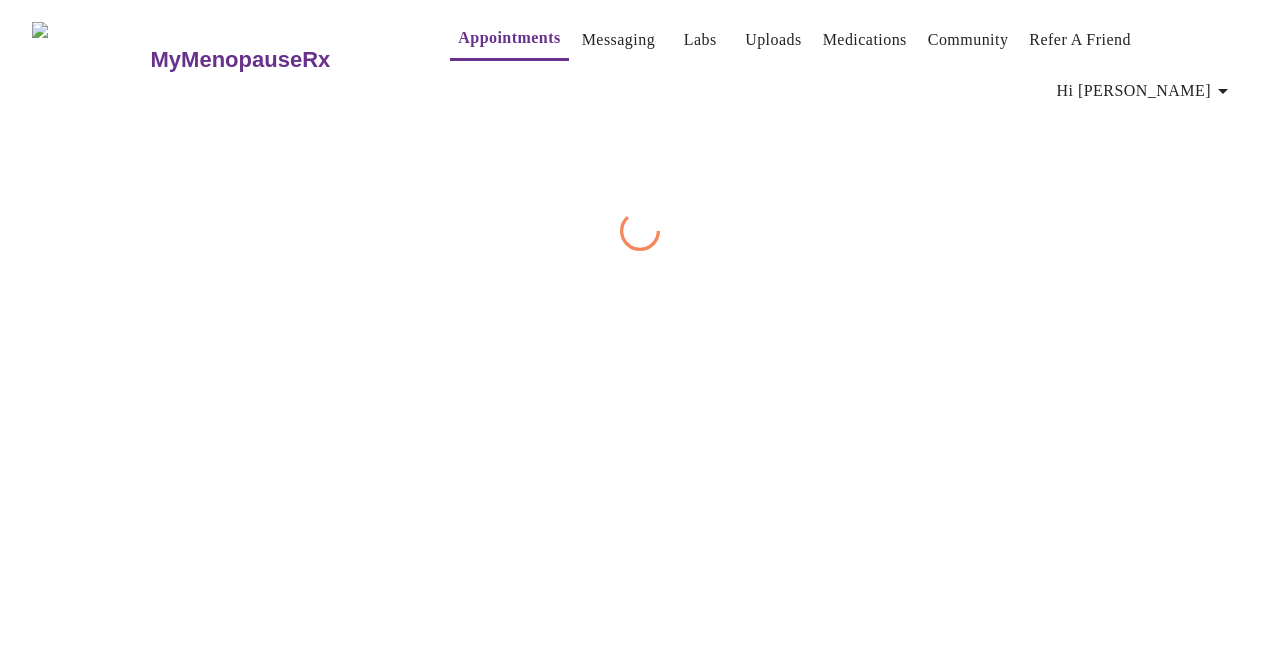 scroll, scrollTop: 0, scrollLeft: 0, axis: both 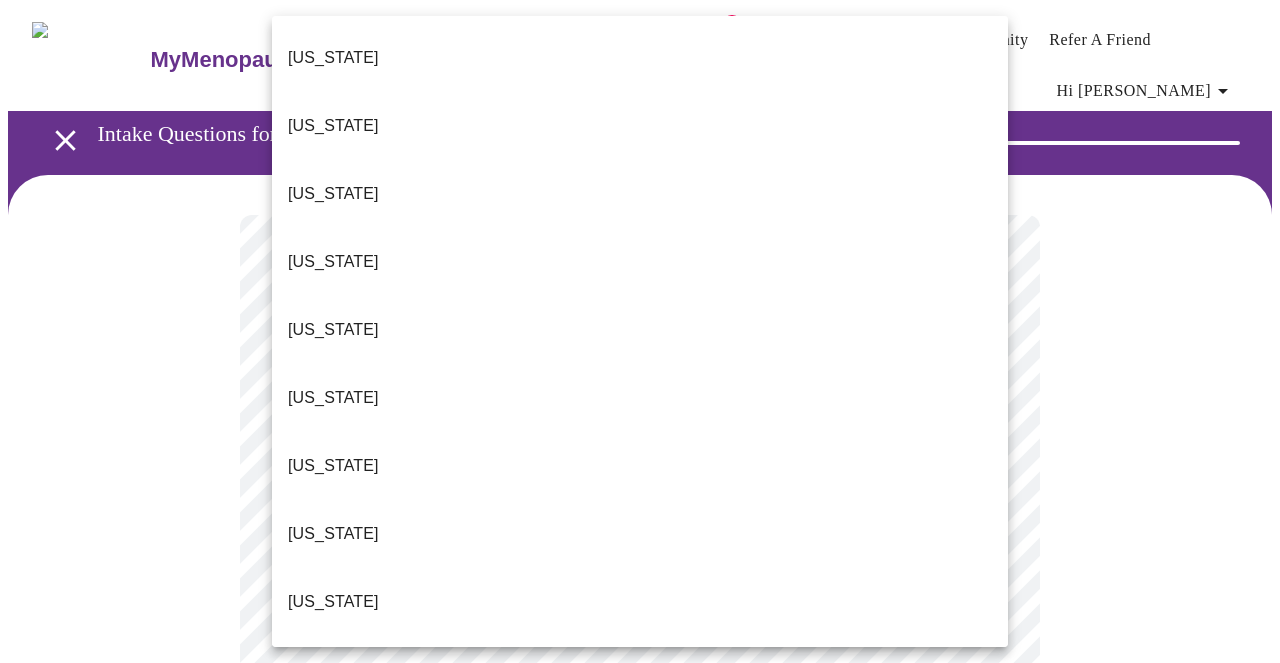 click on "MyMenopauseRx Appointments Messaging Labs 2 Uploads Medications Community Refer a Friend Hi [PERSON_NAME]   Intake Questions for [DATE] 12:40pm-1:00pm 1  /  13 Settings Billing Invoices Log out [US_STATE]
[US_STATE]
[US_STATE]
[US_STATE]
[US_STATE]
[US_STATE]
[US_STATE]
[US_STATE]
[US_STATE]
[US_STATE]
[US_STATE]
[US_STATE]
[US_STATE]
[US_STATE]
[US_STATE]
[US_STATE]
[US_STATE]
[US_STATE]
[US_STATE]
[US_STATE]
[US_STATE]
[US_STATE]
[US_STATE]
[US_STATE]
[US_STATE]
[US_STATE]
[US_STATE]
[US_STATE]
[GEOGRAPHIC_DATA]
[US_STATE]
[US_STATE]
[US_STATE]
[US_STATE]
[US_STATE]
[US_STATE]
[US_STATE]
[US_STATE]
[US_STATE]
[US_STATE]
[US_STATE]
[US_STATE]
[US_STATE]
[US_STATE]
[US_STATE]
[US_STATE][PERSON_NAME][US_STATE]
[US_STATE], D.C. ([US_STATE])
[US_STATE]
[US_STATE]
[US_STATE]" at bounding box center (640, 934) 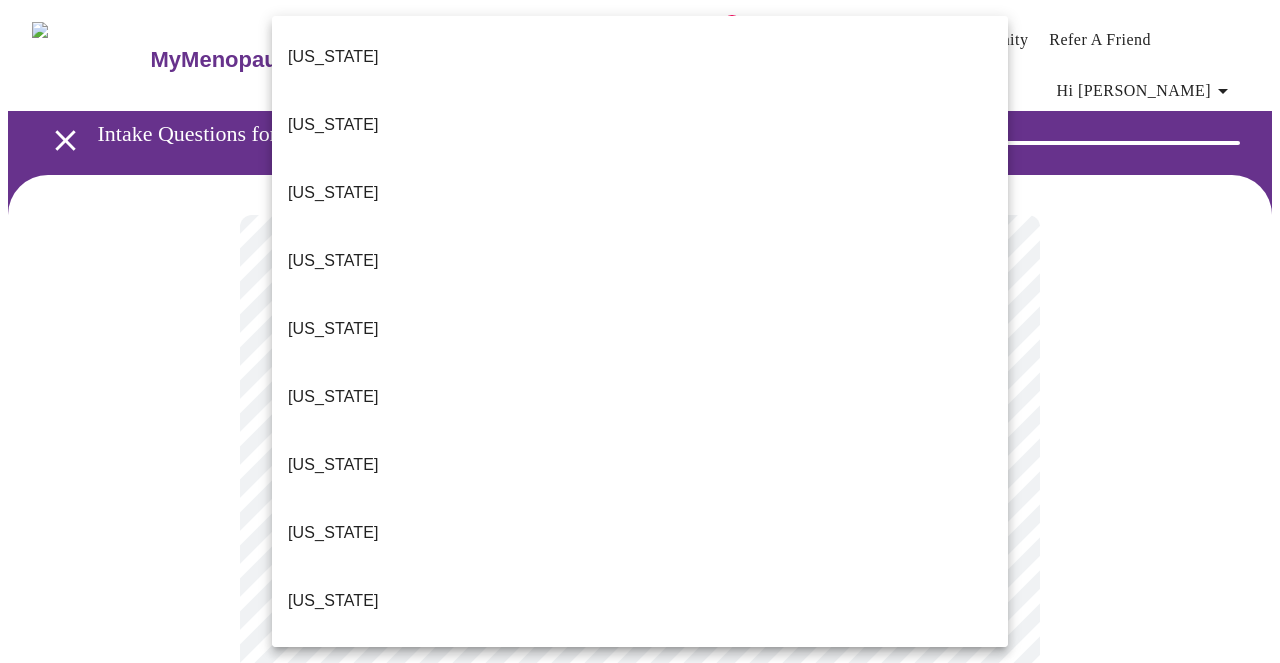 type 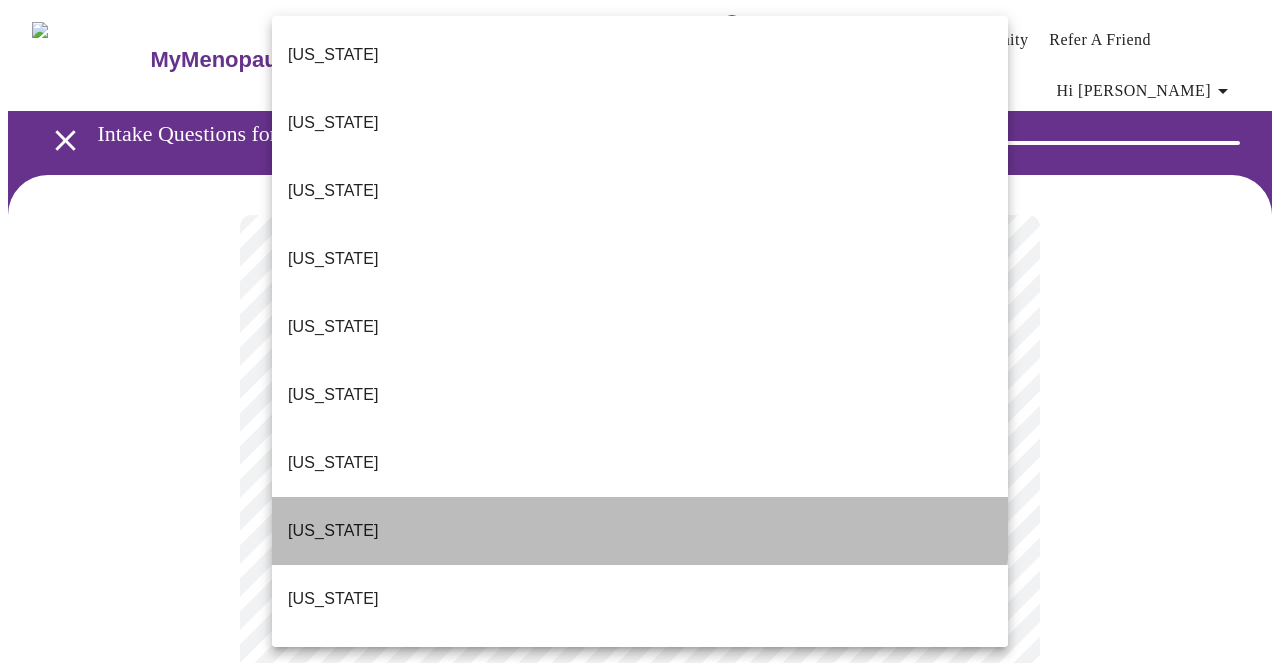 click on "[US_STATE]" at bounding box center [333, 531] 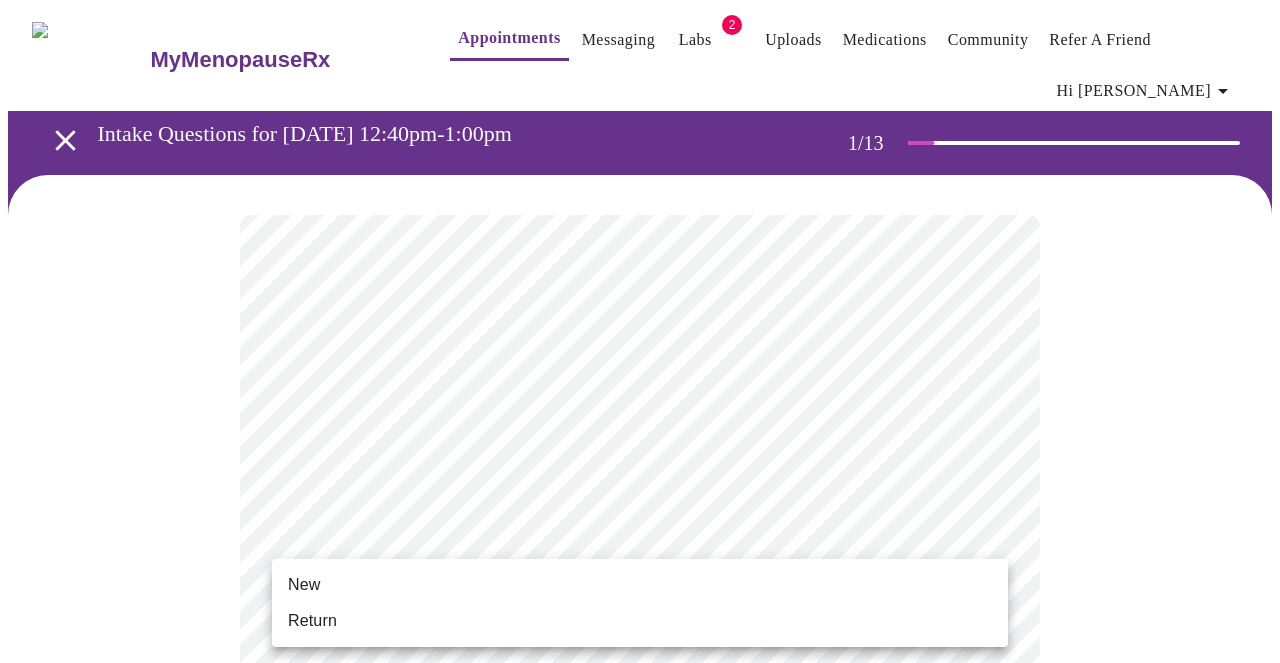 click on "MyMenopauseRx Appointments Messaging Labs 2 Uploads Medications Community Refer a Friend Hi [PERSON_NAME]   Intake Questions for [DATE] 12:40pm-1:00pm 1  /  13 Settings Billing Invoices Log out New Return" at bounding box center (640, 928) 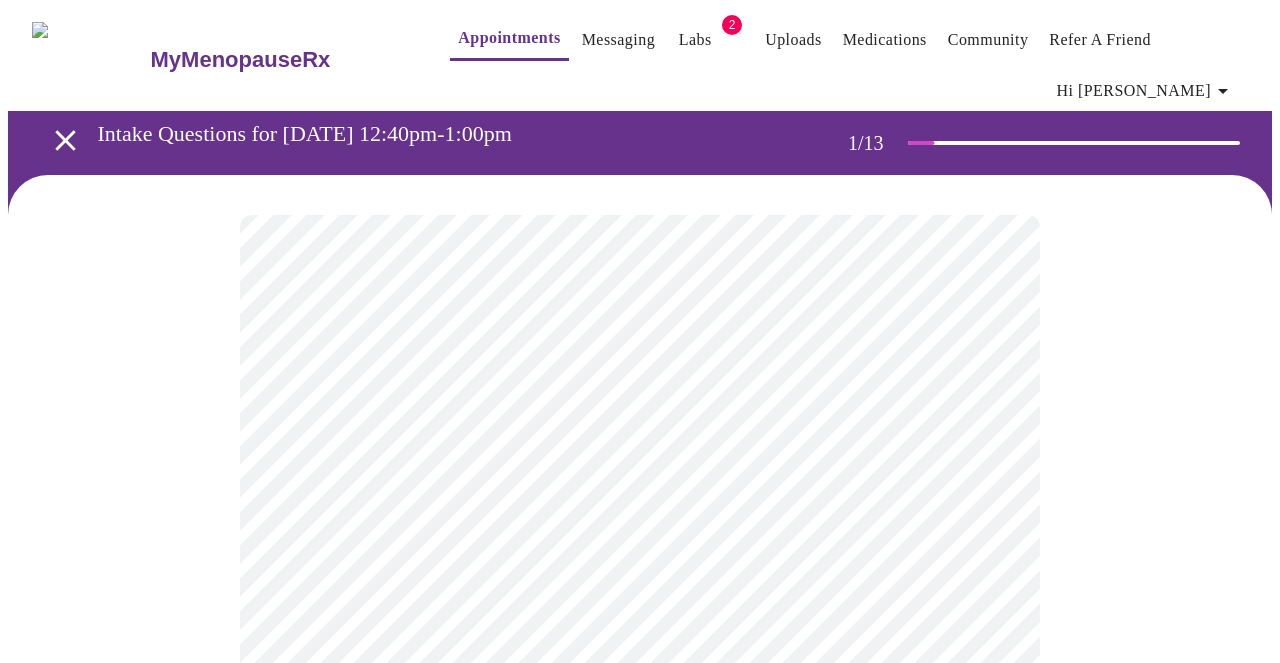 click at bounding box center [640, 998] 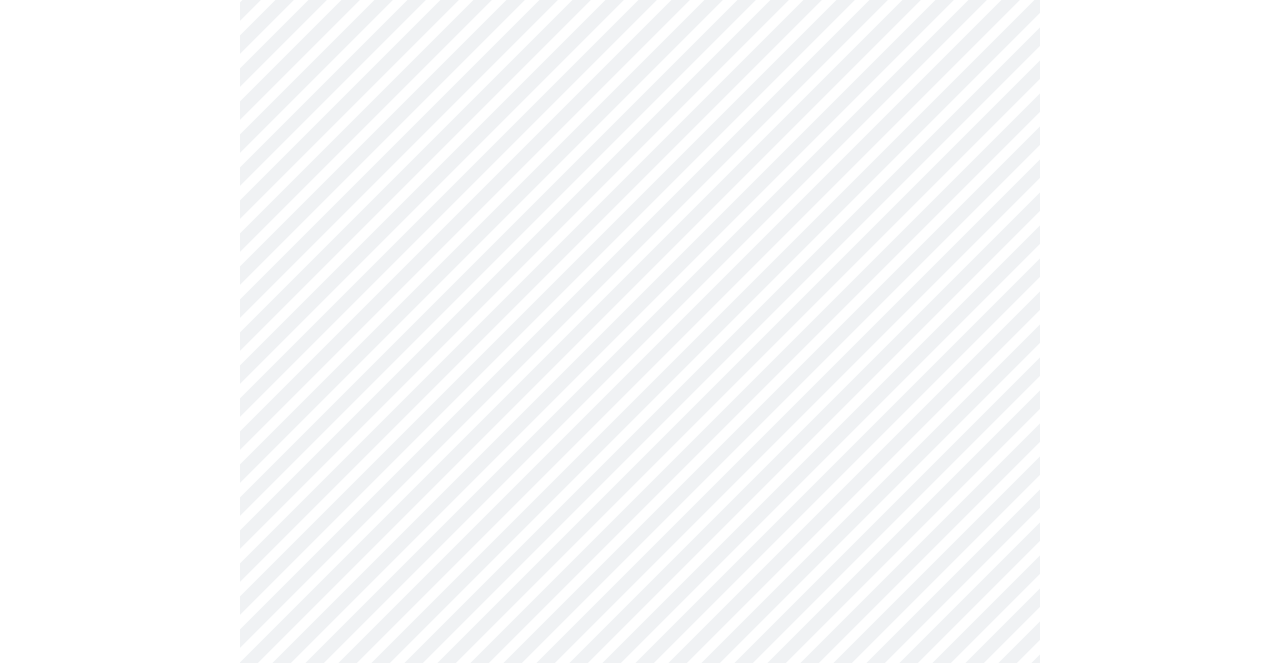 scroll, scrollTop: 880, scrollLeft: 0, axis: vertical 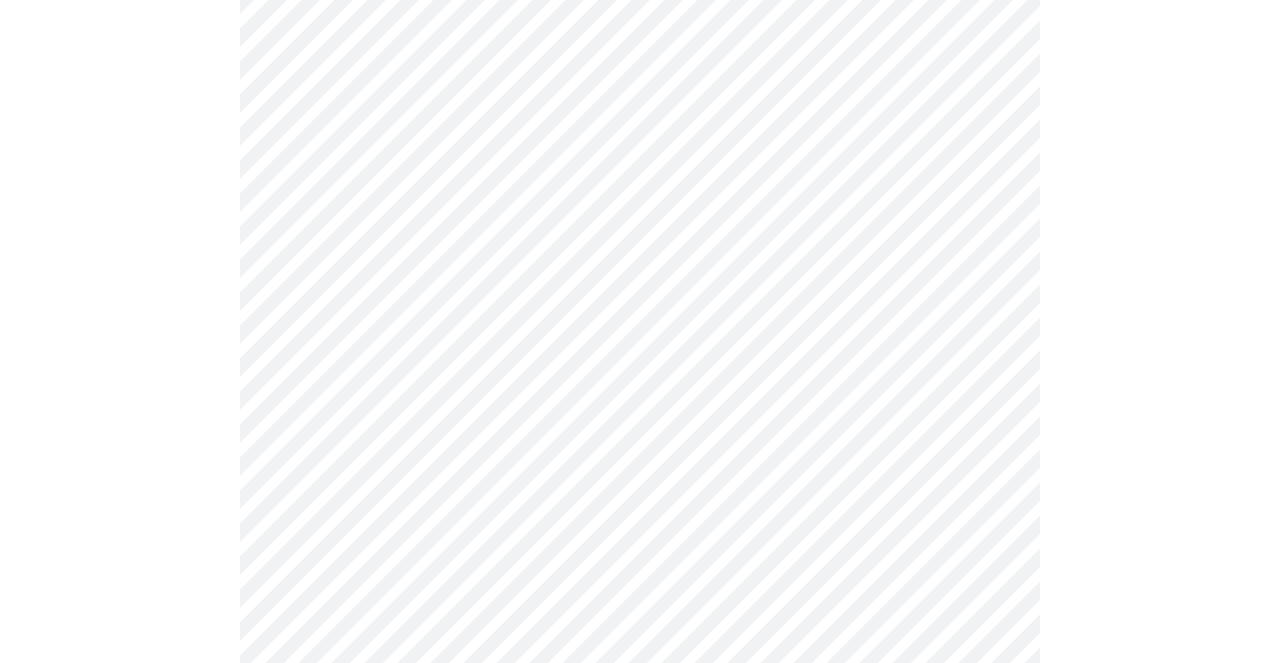 click at bounding box center [640, 118] 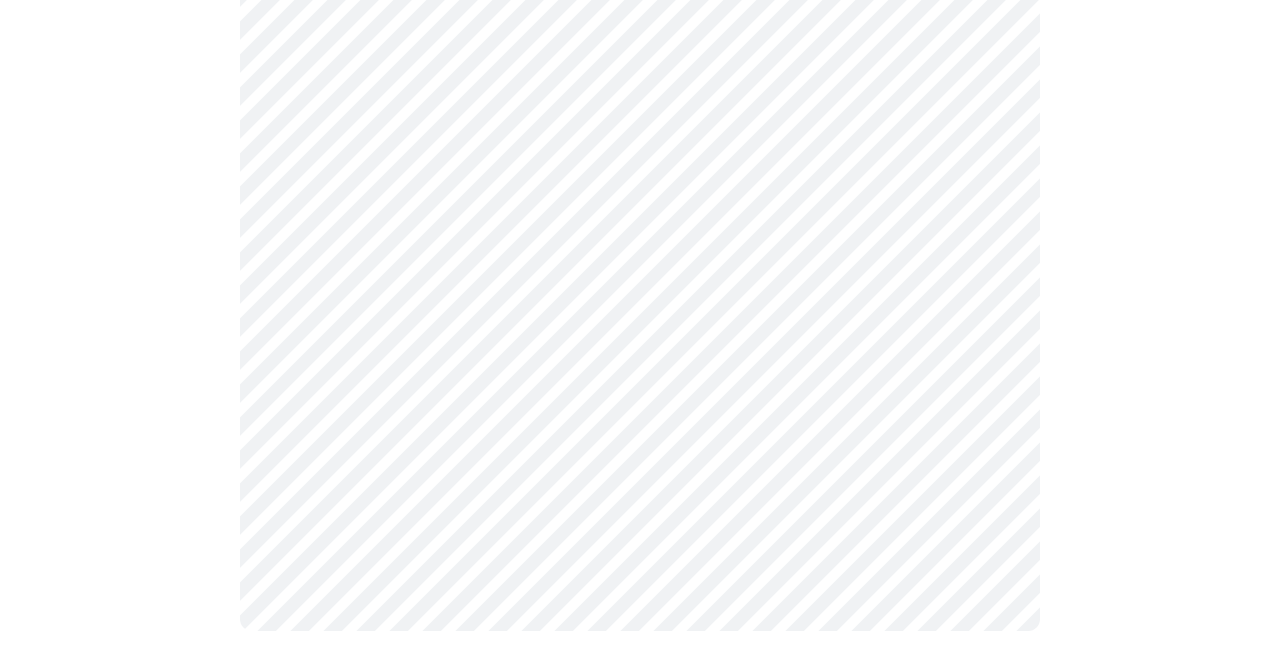 scroll, scrollTop: 0, scrollLeft: 0, axis: both 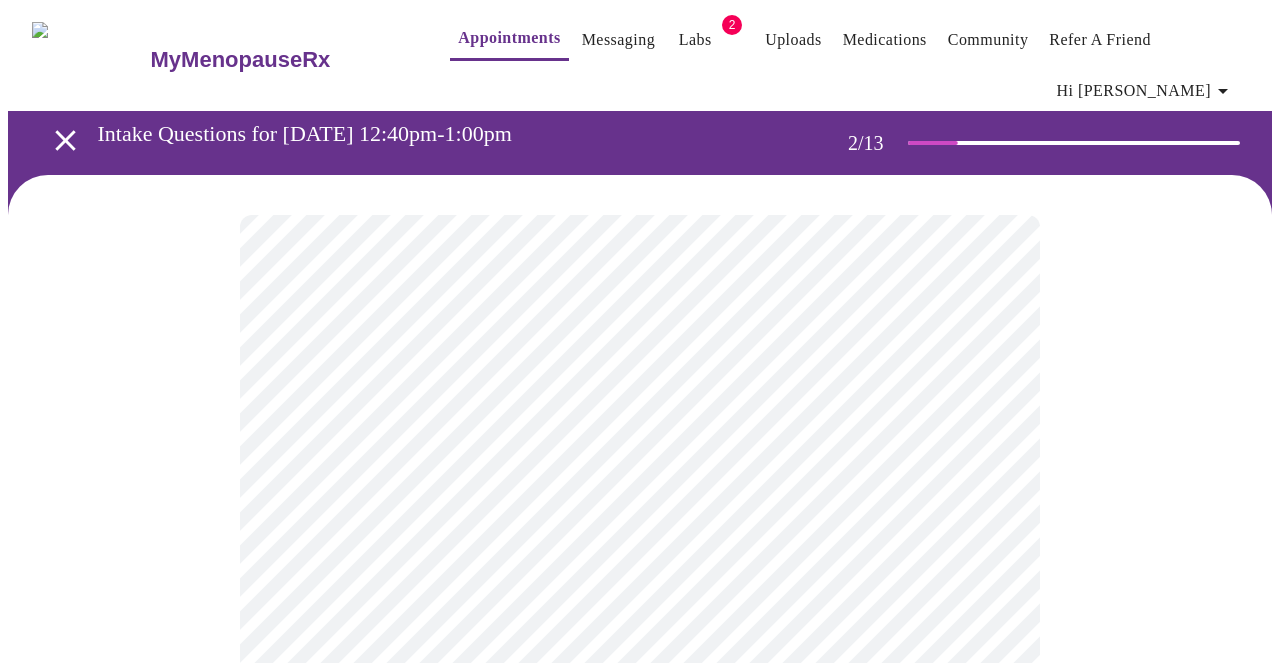 click on "MyMenopauseRx Appointments Messaging Labs 2 Uploads Medications Community Refer a Friend Hi [PERSON_NAME]   Intake Questions for [DATE] 12:40pm-1:00pm 2  /  13 Settings Billing Invoices Log out" at bounding box center (640, 621) 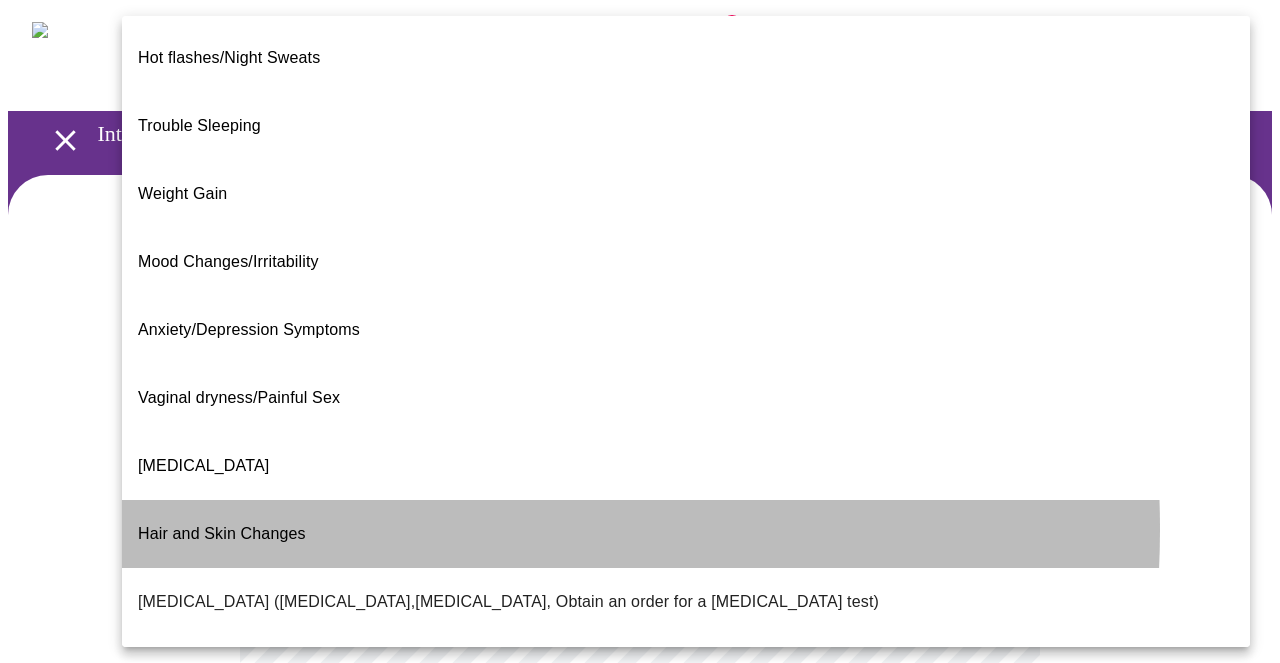 click on "Hair and Skin Changes" at bounding box center (686, 534) 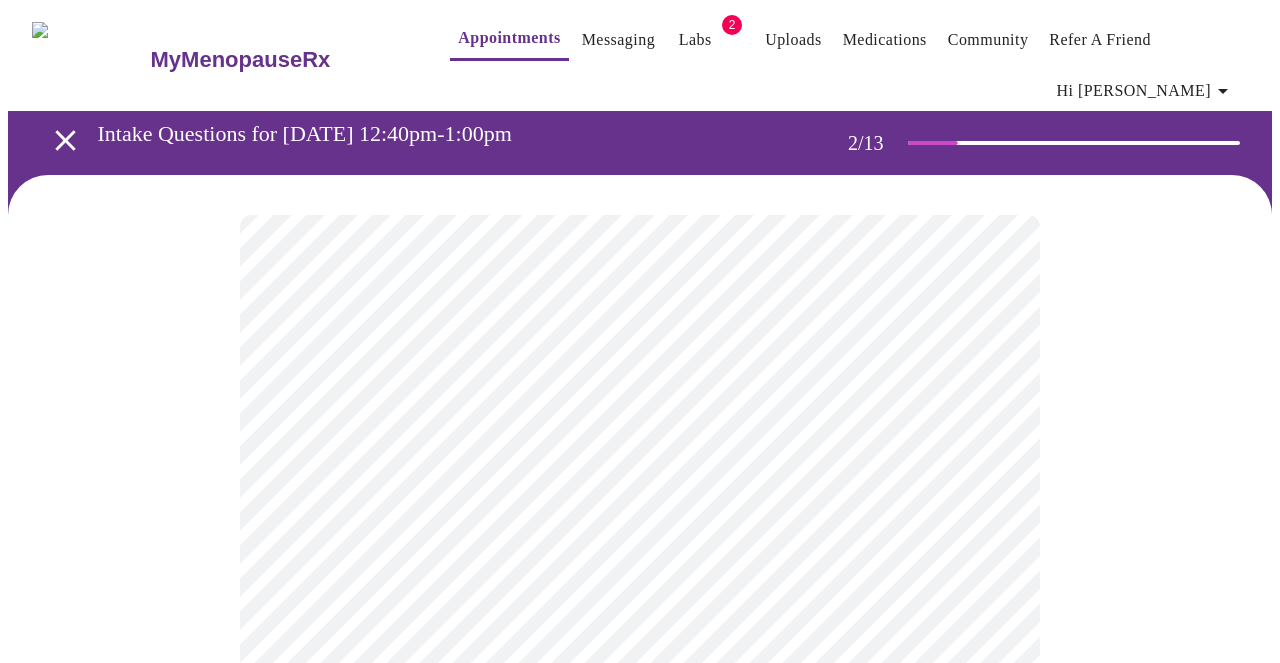 click at bounding box center (640, 699) 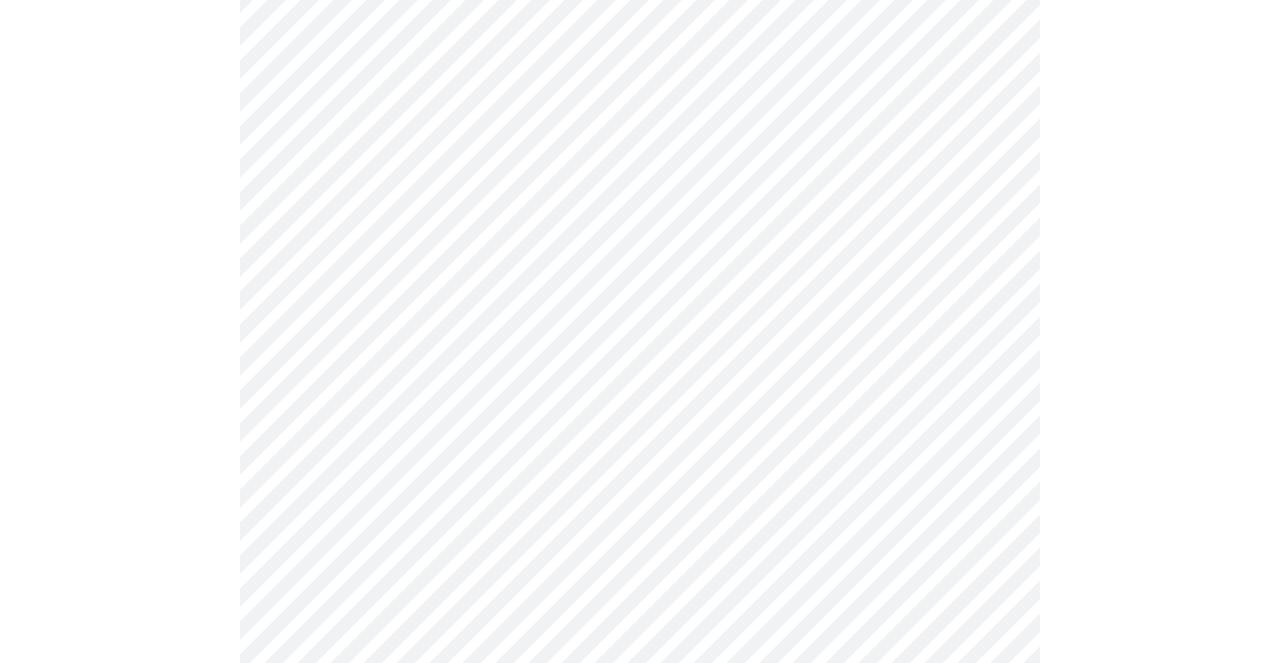 scroll, scrollTop: 400, scrollLeft: 0, axis: vertical 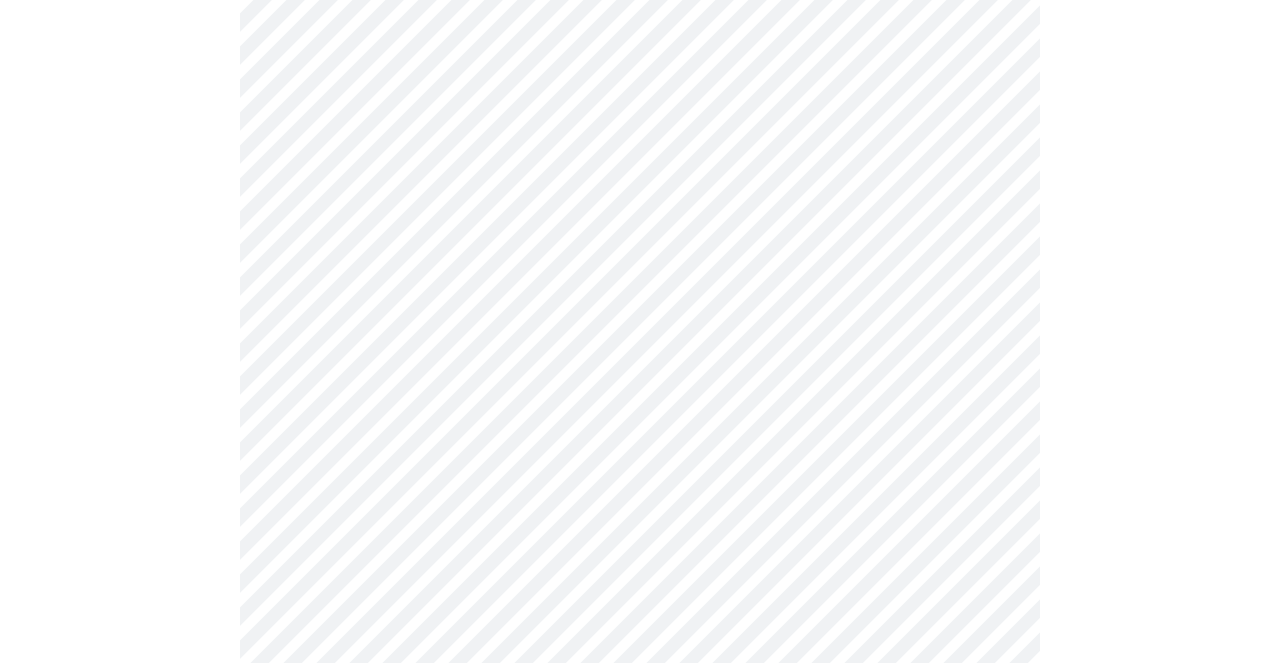 click on "MyMenopauseRx Appointments Messaging Labs 2 Uploads Medications Community Refer a Friend Hi [PERSON_NAME]   Intake Questions for [DATE] 12:40pm-1:00pm 2  /  13 Settings Billing Invoices Log out" at bounding box center [640, 216] 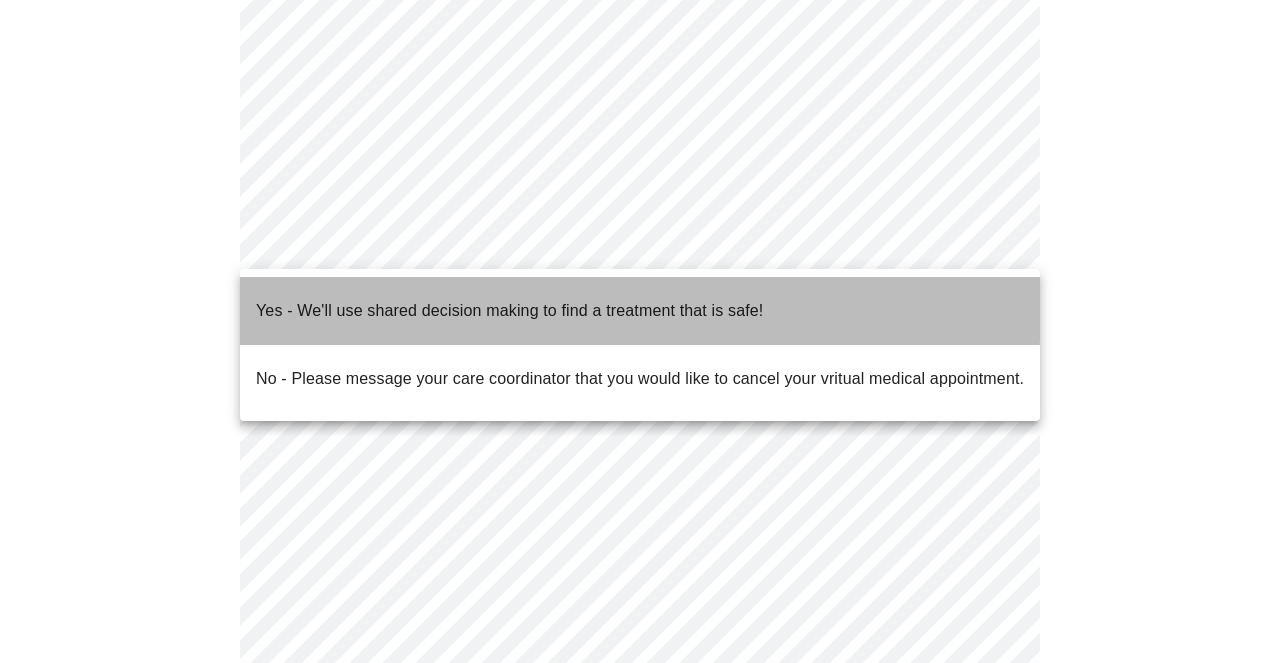 click on "Yes - We'll use shared decision making to find a treatment that is safe!" at bounding box center (509, 311) 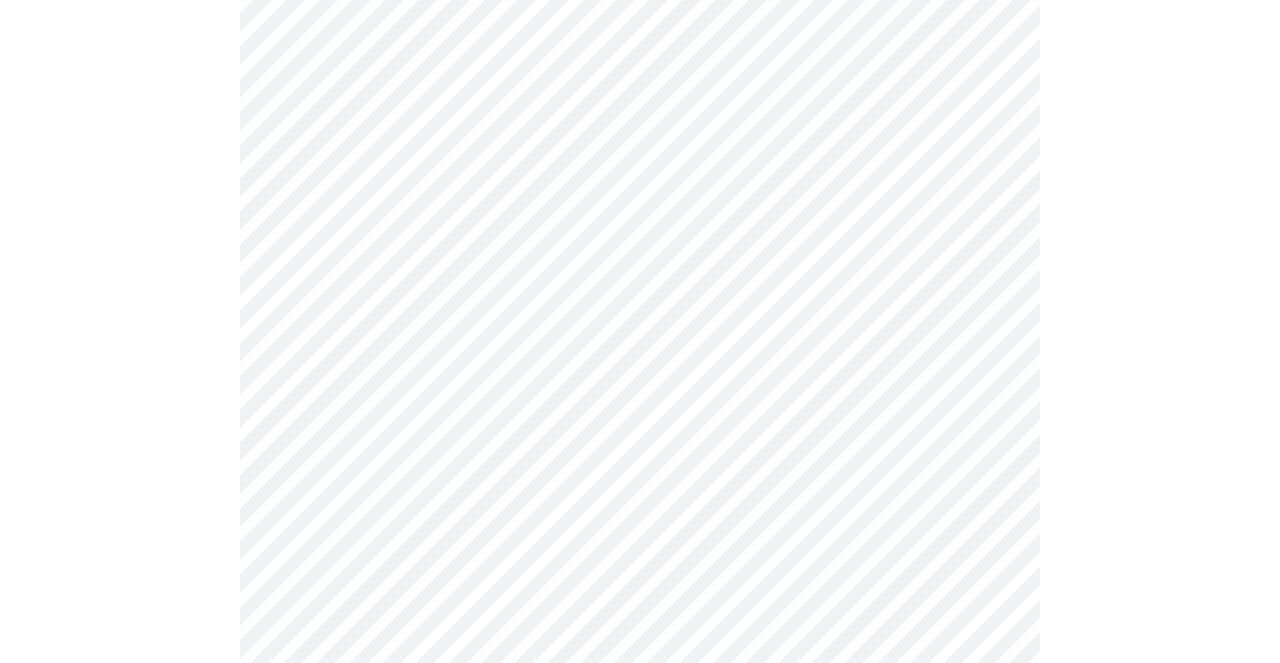 click at bounding box center [640, 294] 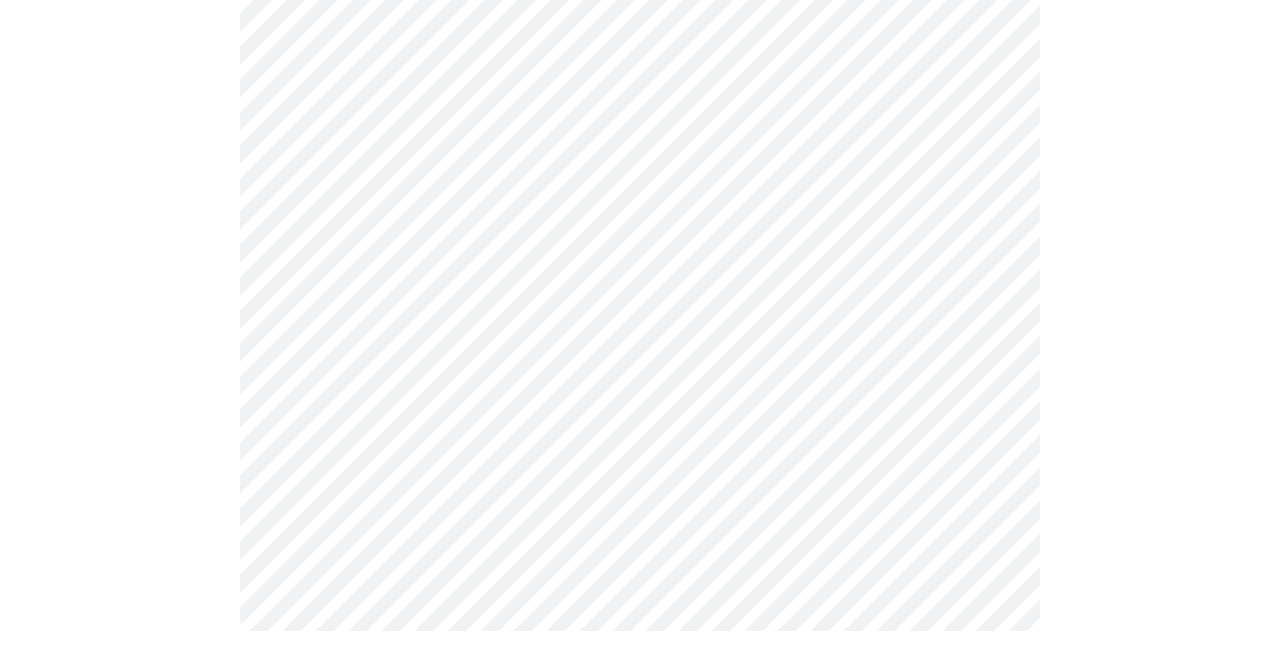 scroll, scrollTop: 0, scrollLeft: 0, axis: both 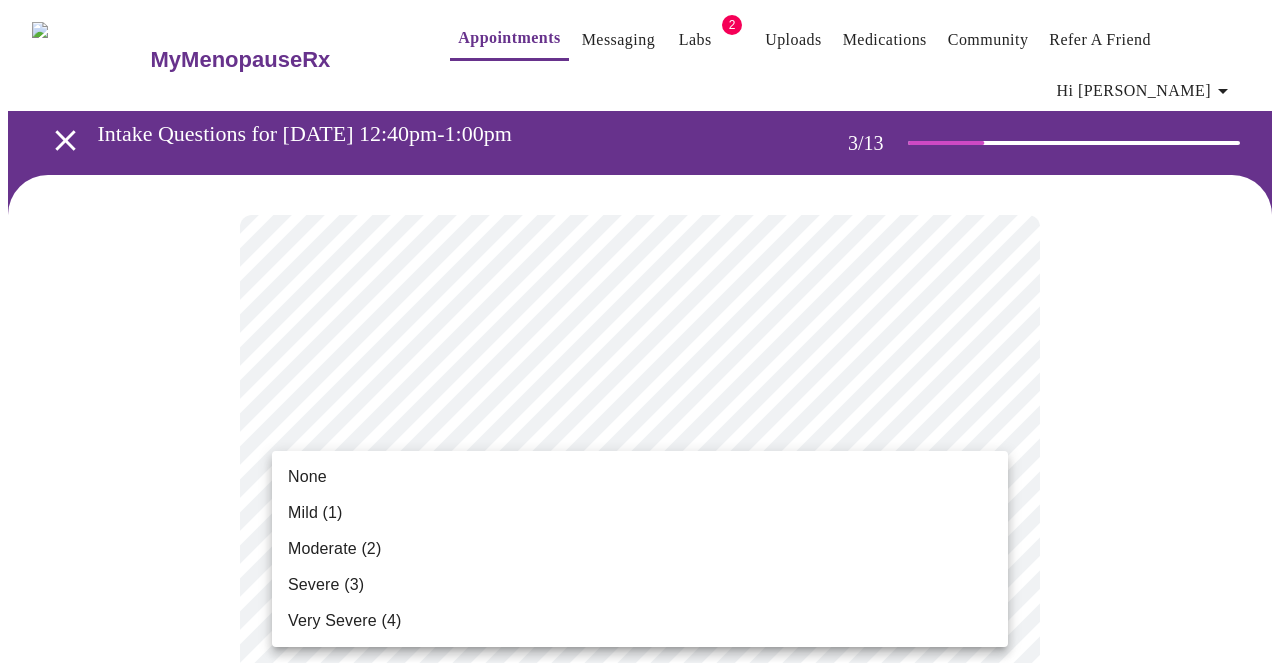 click on "MyMenopauseRx Appointments Messaging Labs 2 Uploads Medications Community Refer a Friend Hi [PERSON_NAME]   Intake Questions for [DATE] 12:40pm-1:00pm 3  /  13 Settings Billing Invoices Log out None Mild (1) Moderate (2) Severe (3)  Very Severe (4)" at bounding box center (640, 1368) 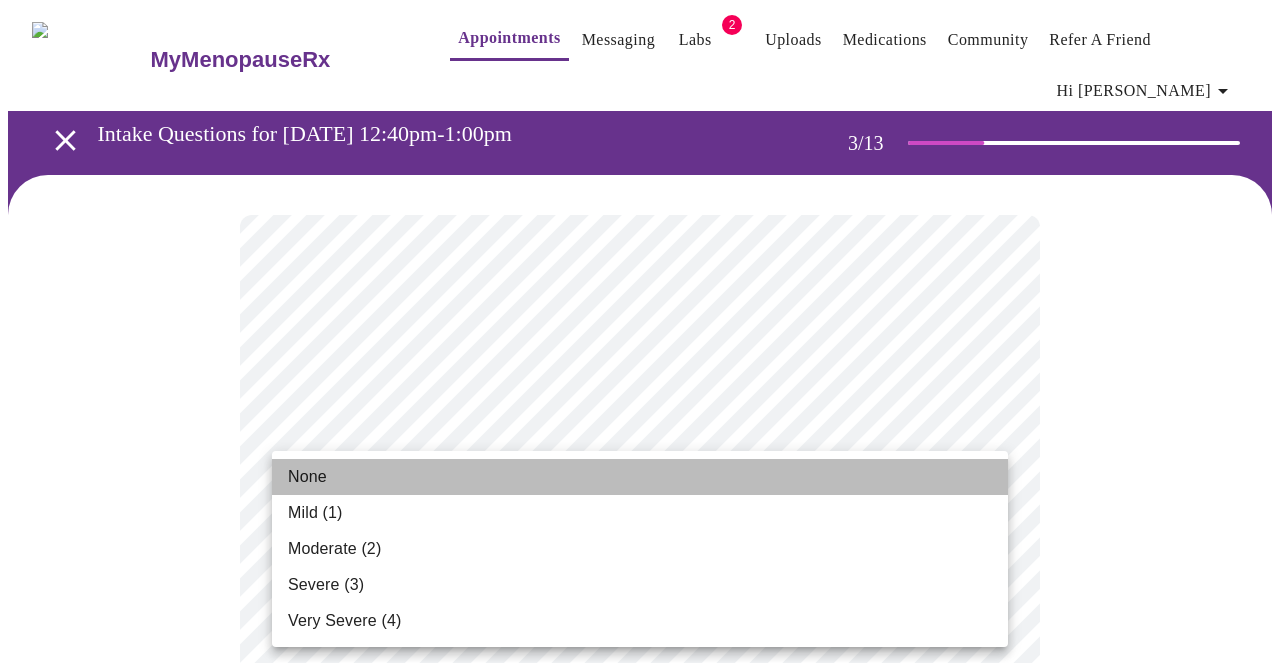 click on "None" at bounding box center [307, 477] 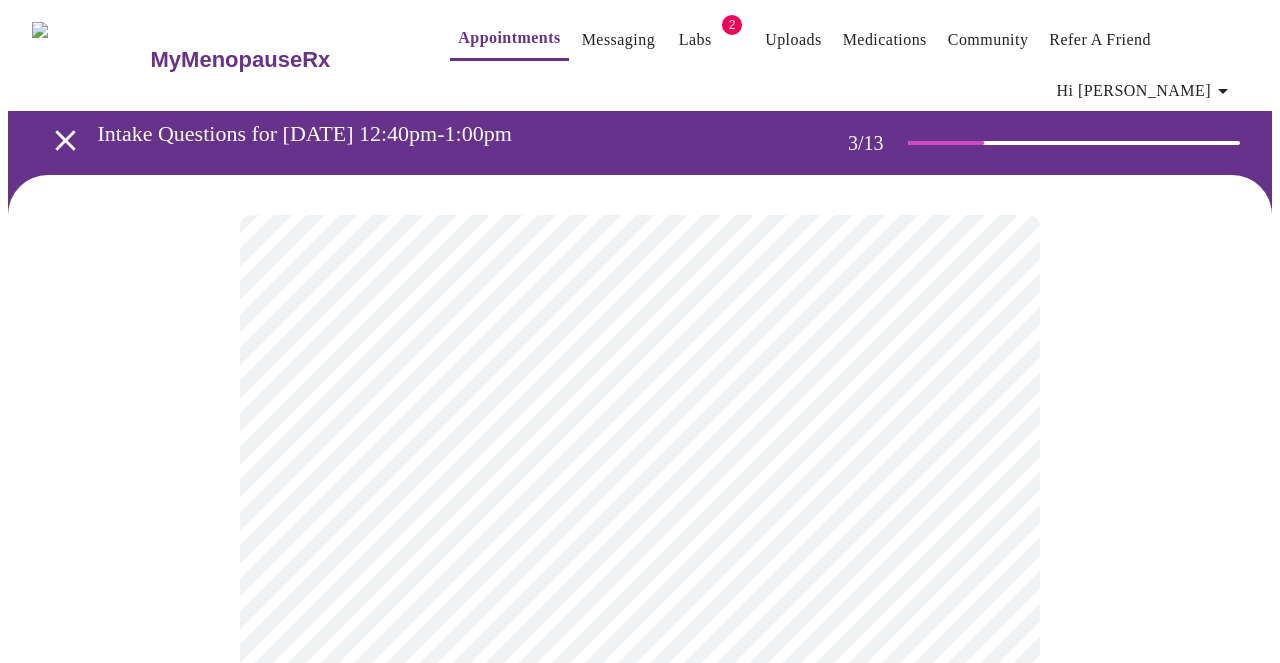 click at bounding box center (640, 1416) 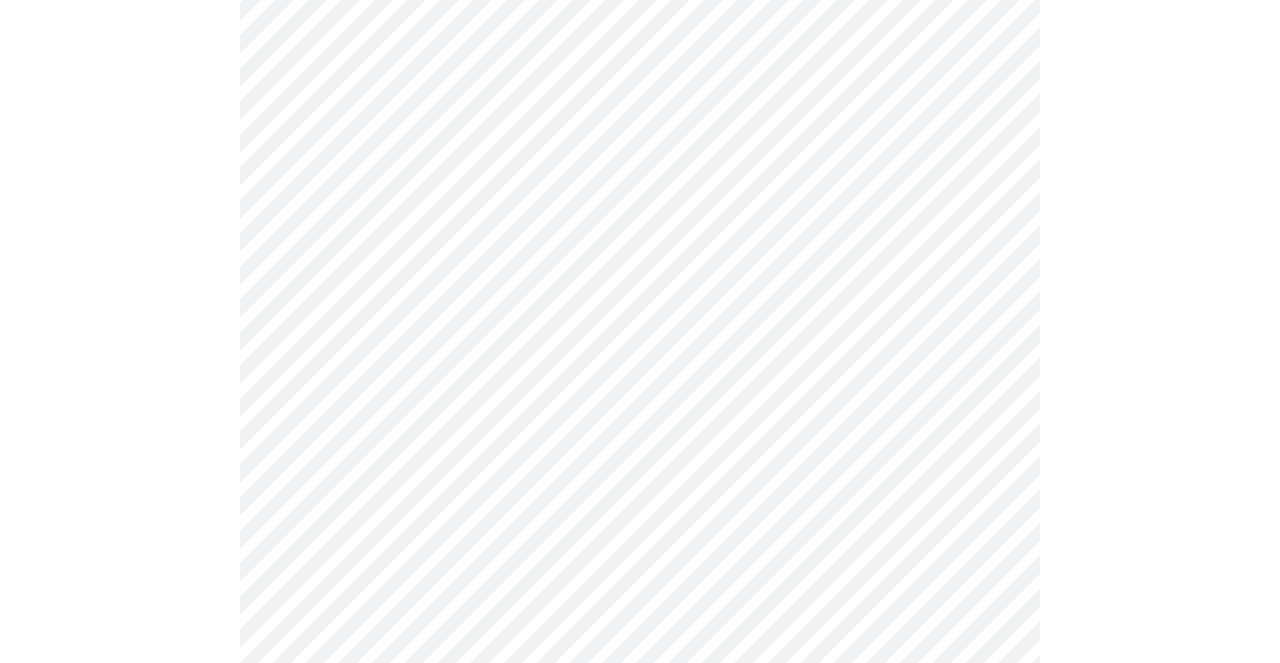 scroll, scrollTop: 520, scrollLeft: 0, axis: vertical 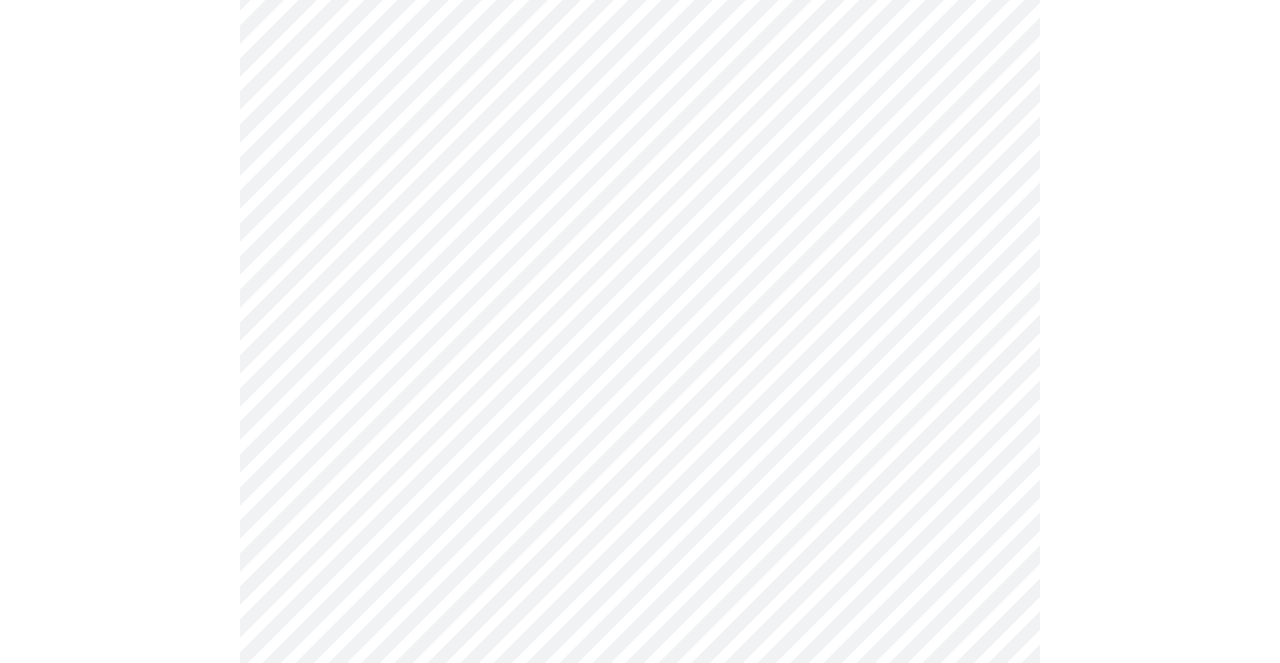 click on "MyMenopauseRx Appointments Messaging Labs 2 Uploads Medications Community Refer a Friend Hi [PERSON_NAME]   Intake Questions for [DATE] 12:40pm-1:00pm 3  /  13 Settings Billing Invoices Log out" at bounding box center [640, 813] 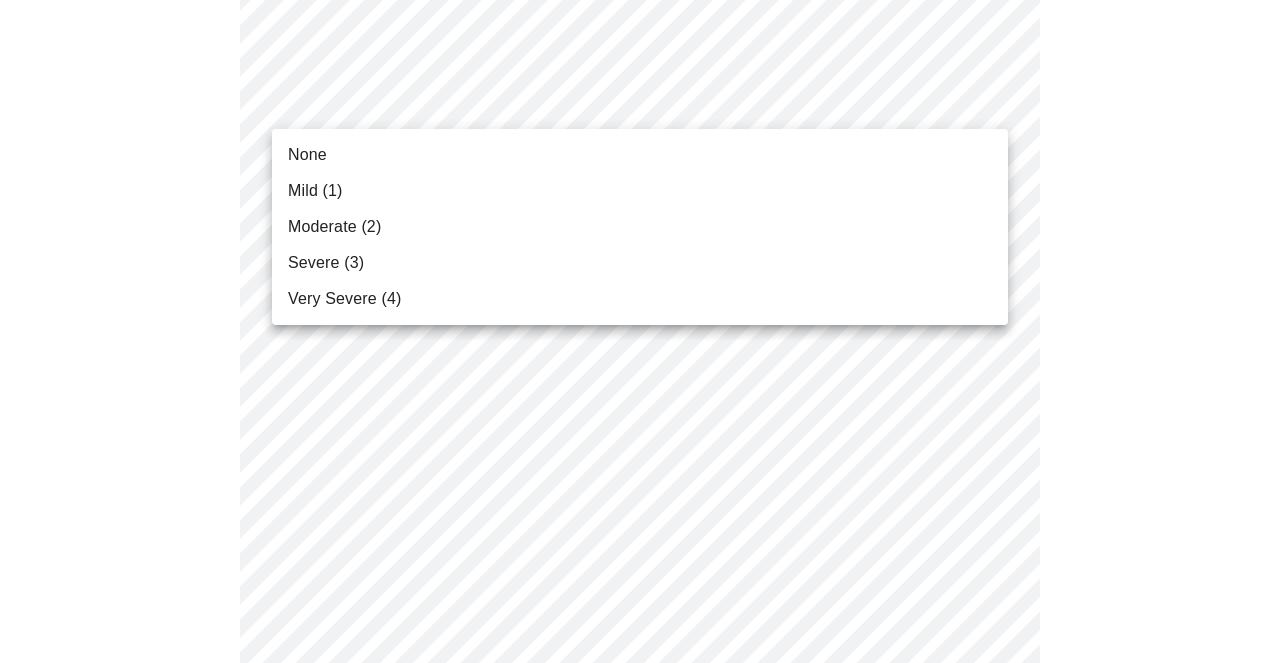 click on "None" at bounding box center [307, 155] 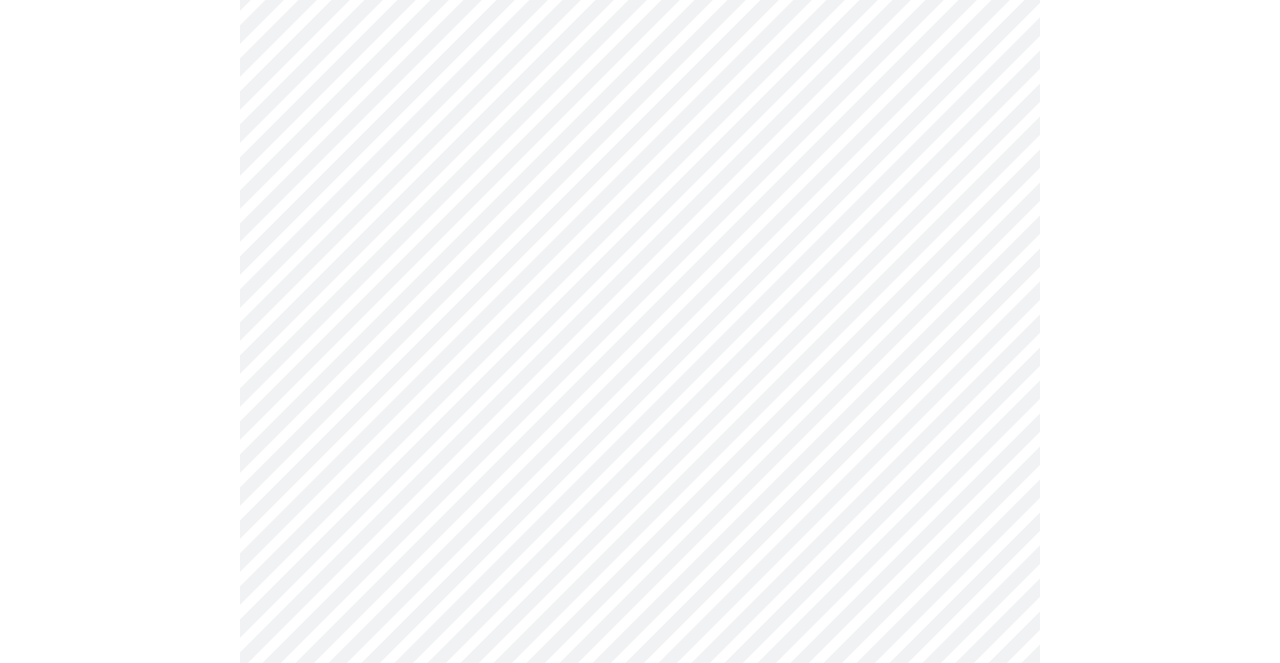 click on "MyMenopauseRx Appointments Messaging Labs 2 Uploads Medications Community Refer a Friend Hi [PERSON_NAME]   Intake Questions for [DATE] 12:40pm-1:00pm 3  /  13 Settings Billing Invoices Log out" at bounding box center [640, 799] 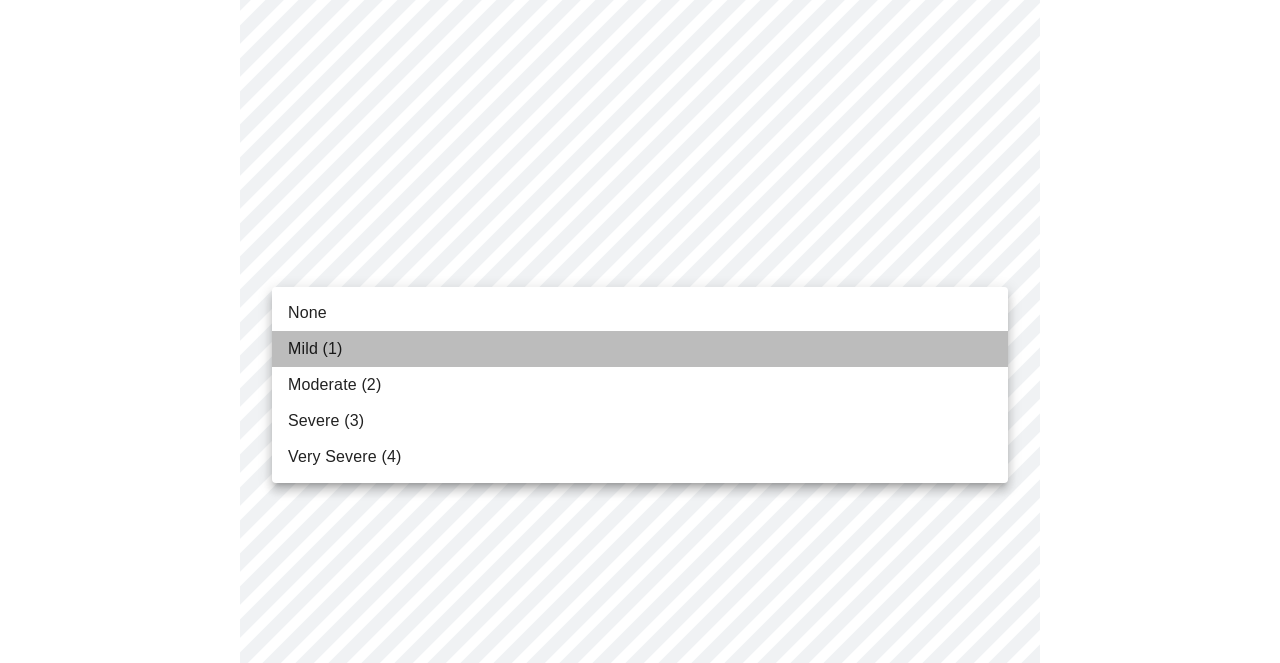 click on "Mild (1)" at bounding box center [315, 349] 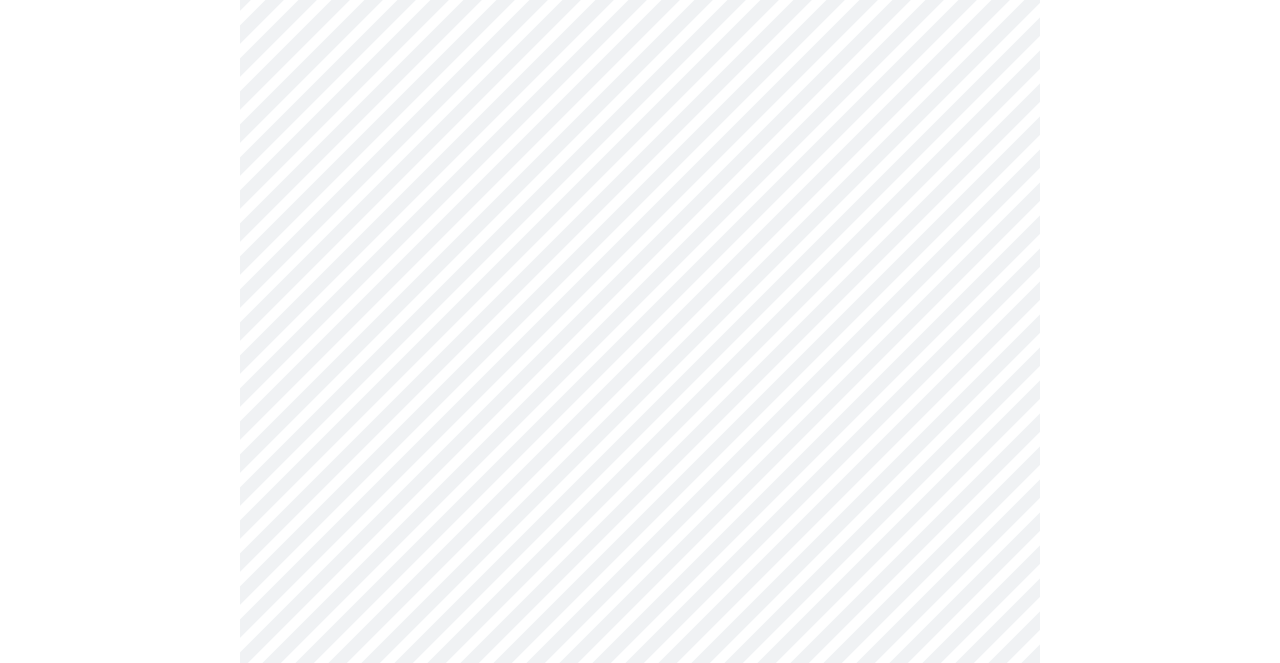 click at bounding box center [640, 869] 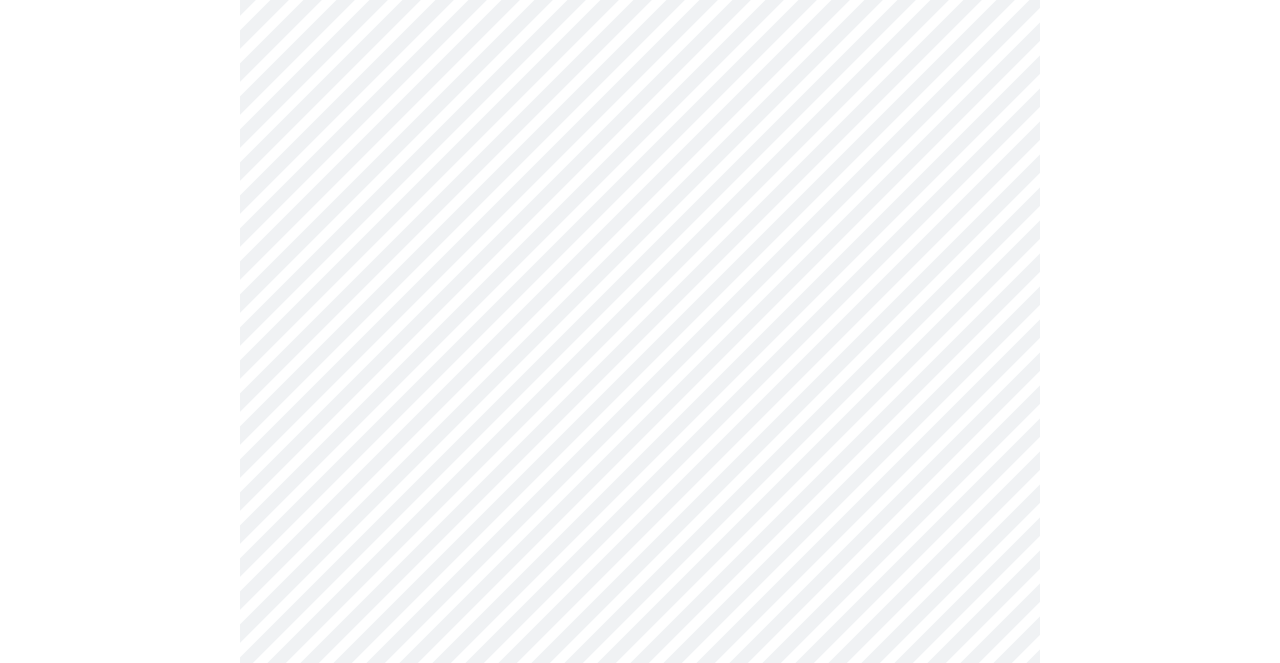 scroll, scrollTop: 800, scrollLeft: 0, axis: vertical 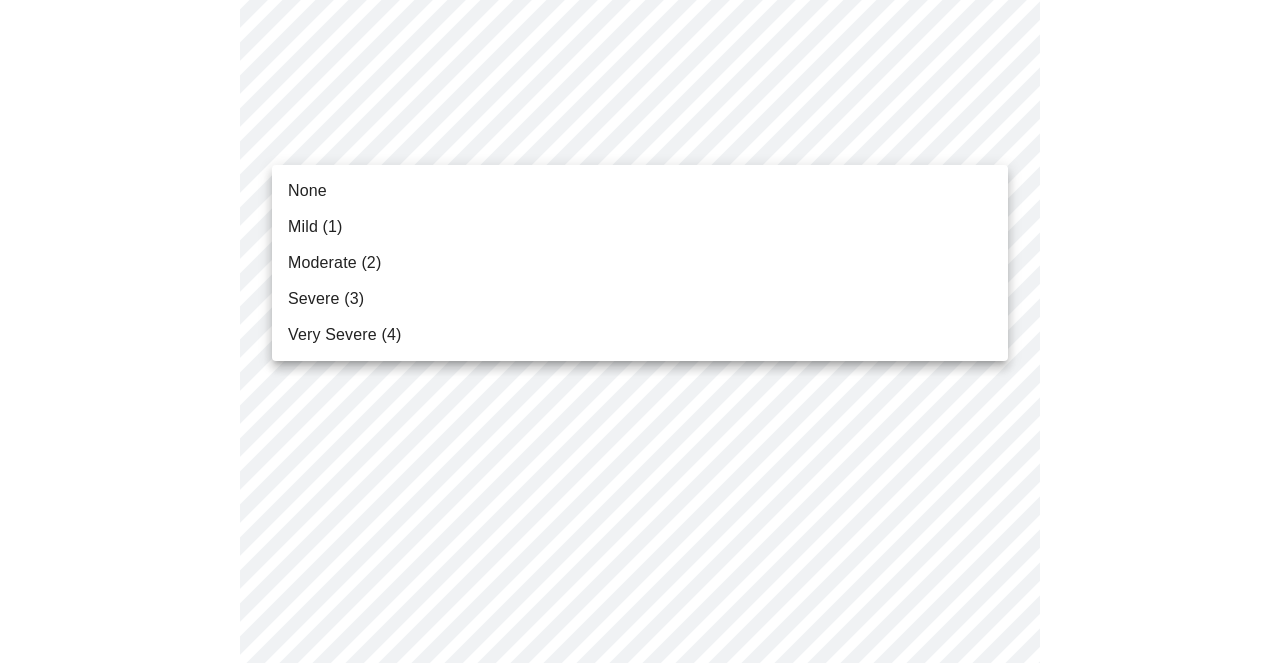 click on "MyMenopauseRx Appointments Messaging Labs 2 Uploads Medications Community Refer a Friend Hi [PERSON_NAME]   Intake Questions for [DATE] 12:40pm-1:00pm 3  /  13 Settings Billing Invoices Log out None Mild (1) Moderate (2) Severe (3) Very Severe (4)" at bounding box center [640, 506] 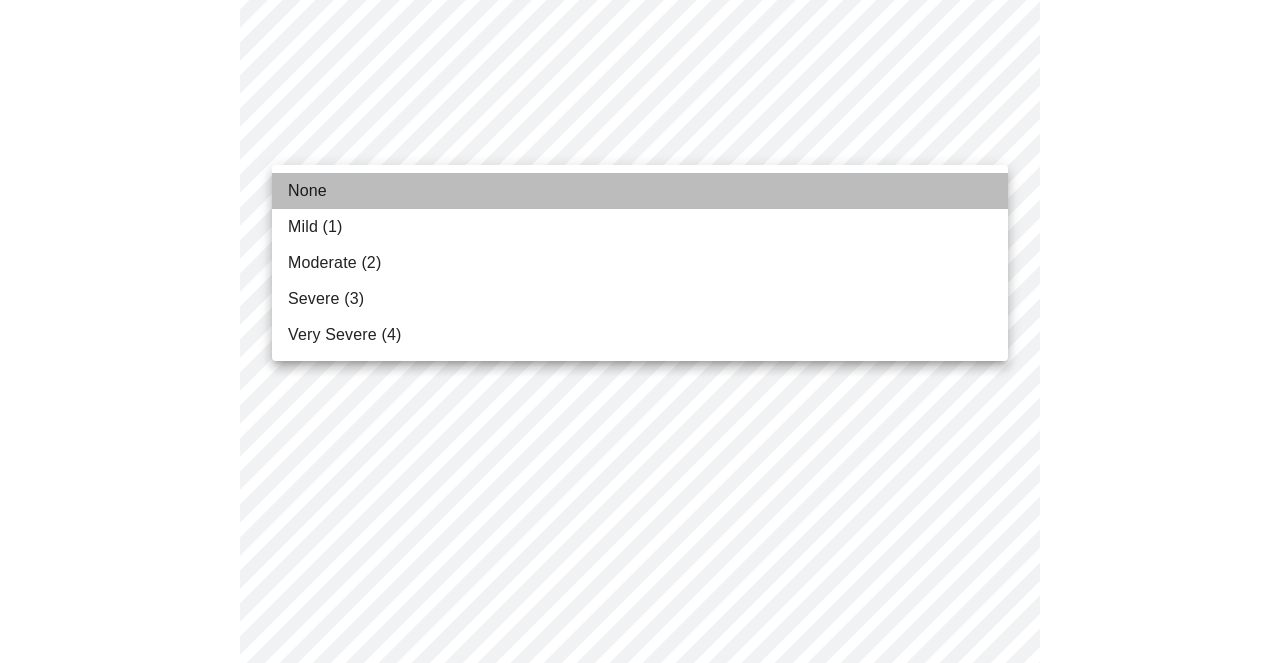 click on "None" at bounding box center (640, 191) 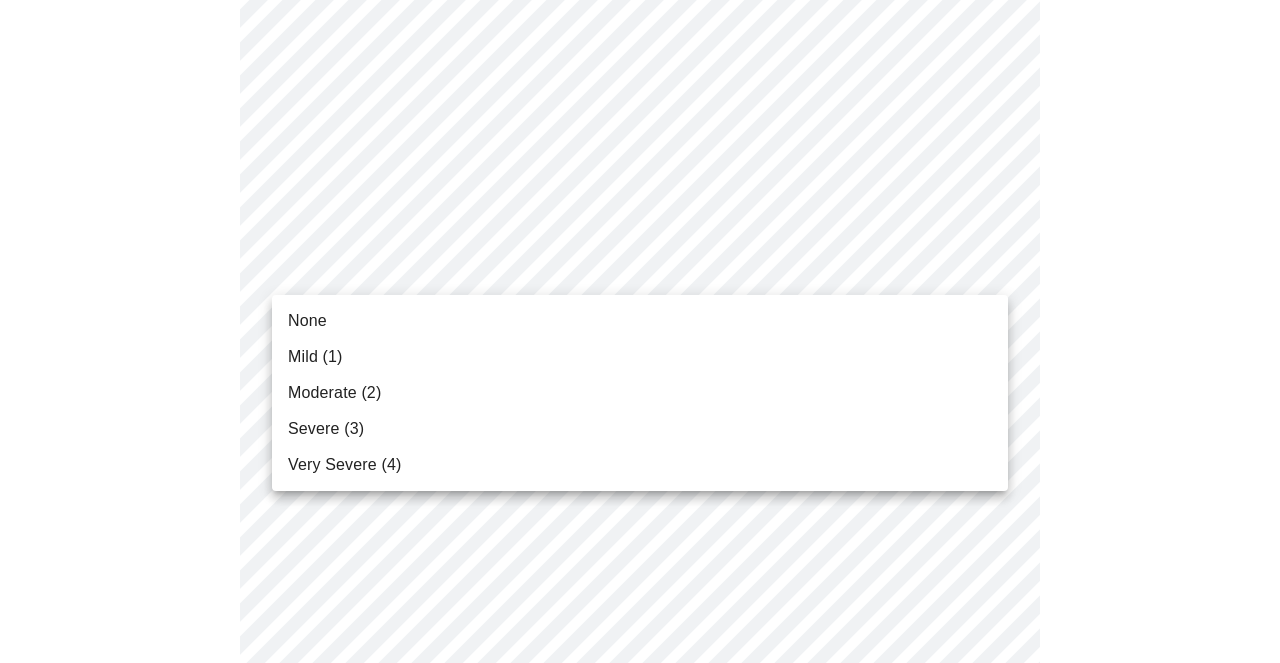 click on "MyMenopauseRx Appointments Messaging Labs 2 Uploads Medications Community Refer a Friend Hi [PERSON_NAME]   Intake Questions for [DATE] 12:40pm-1:00pm 3  /  13 Settings Billing Invoices Log out None Mild (1) Moderate (2) Severe (3) Very Severe (4)" at bounding box center [640, 492] 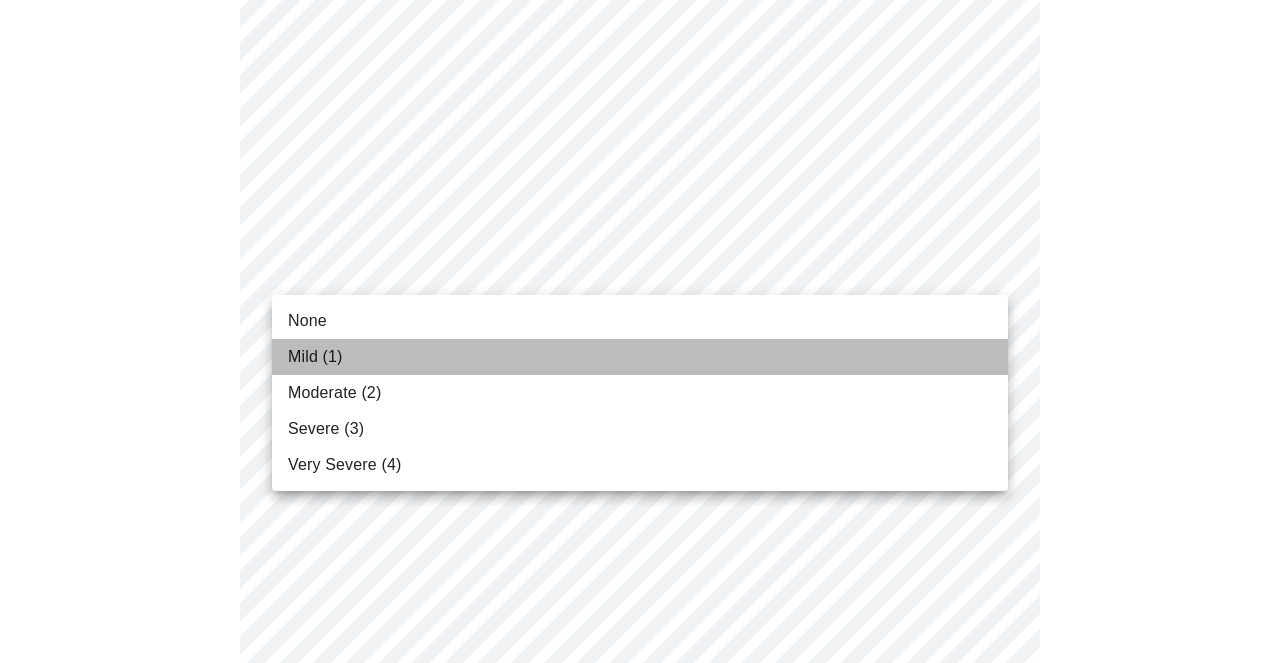 click on "Mild (1)" at bounding box center [315, 357] 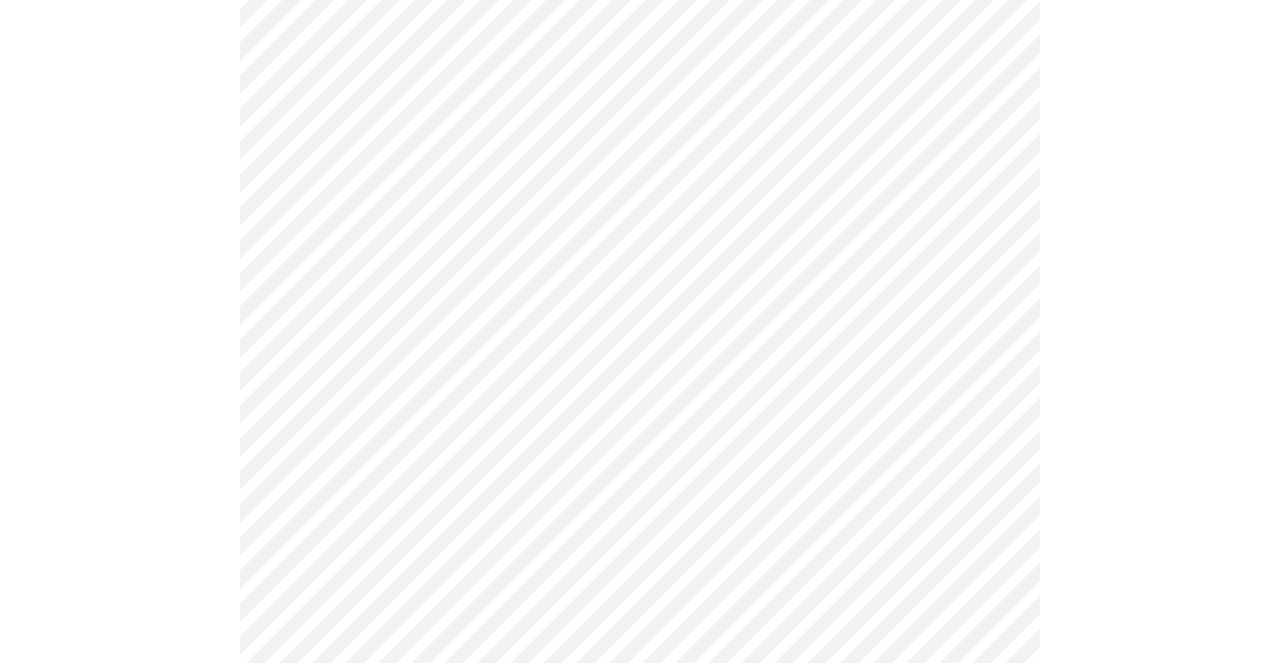 click at bounding box center (640, 562) 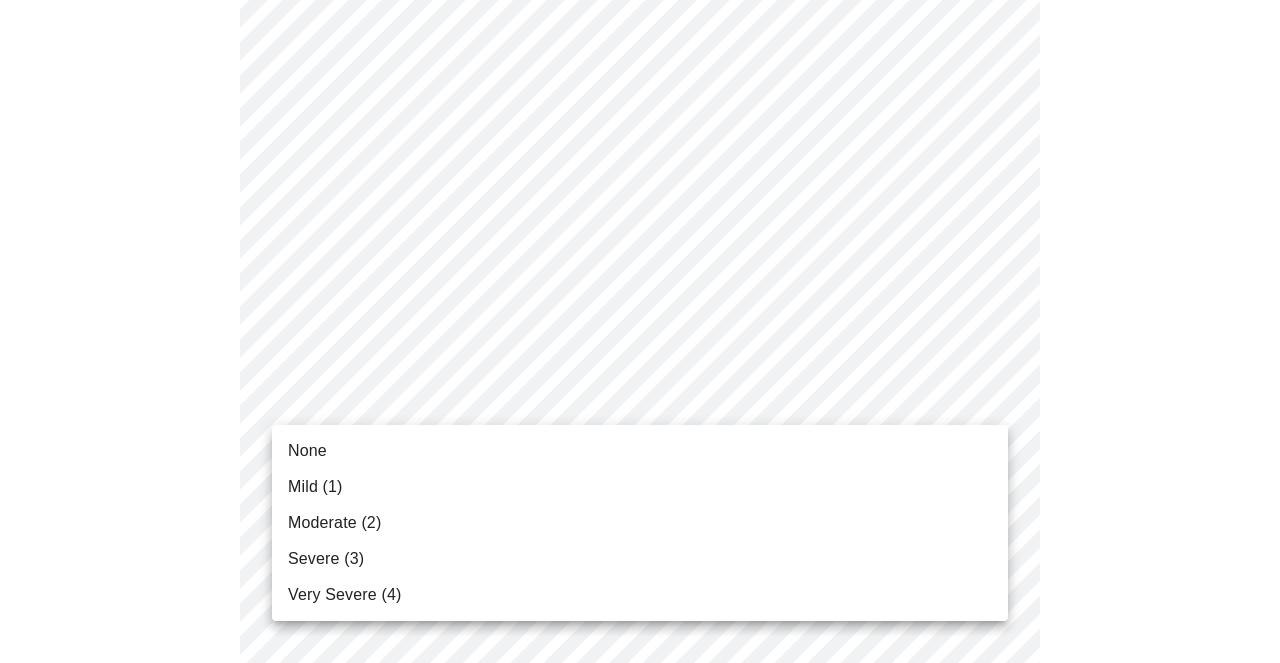 click on "Mild (1)" at bounding box center [315, 487] 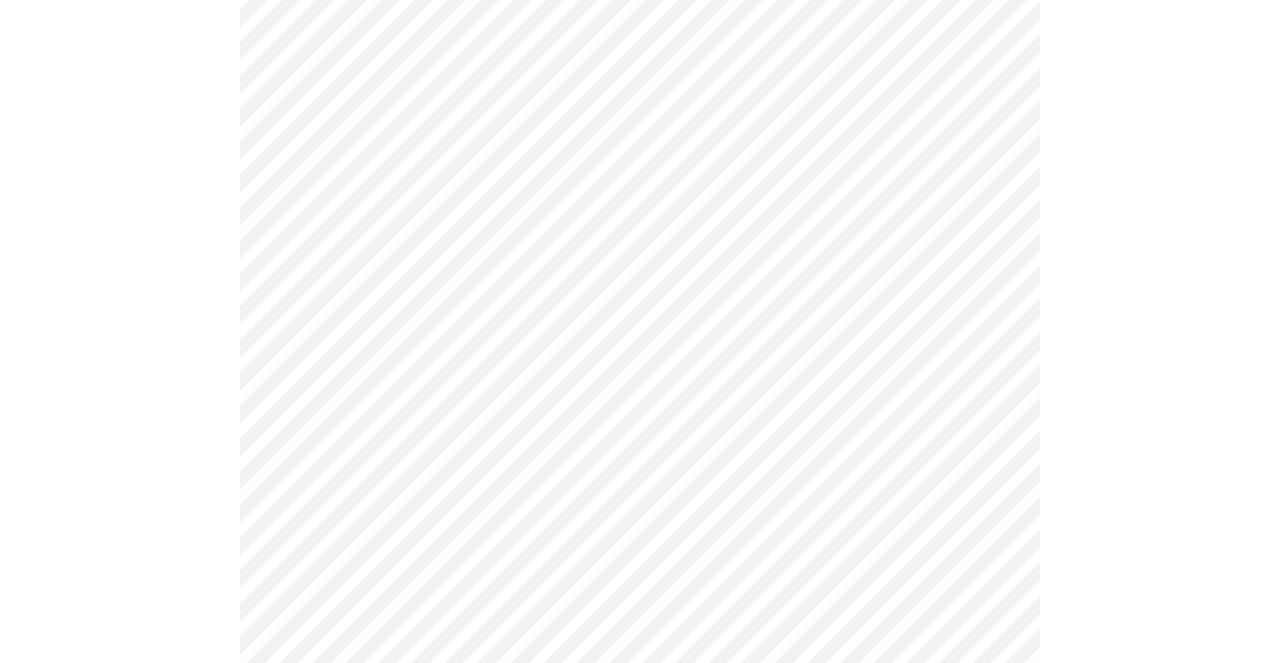 click at bounding box center [640, 549] 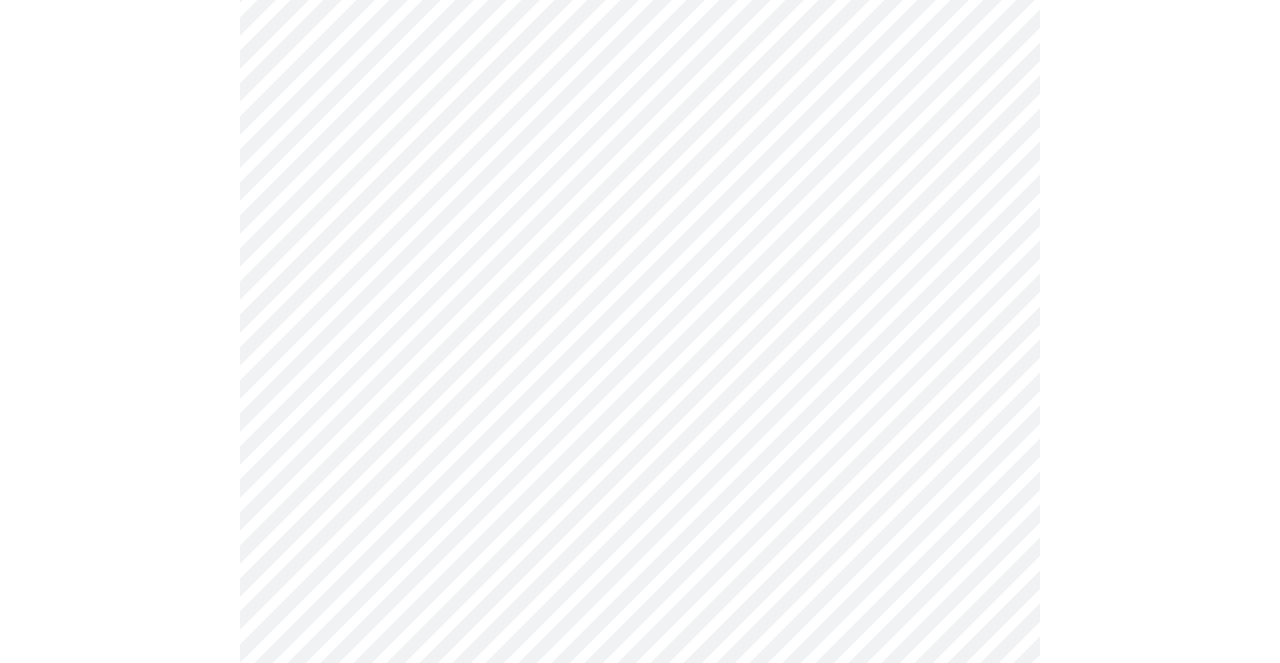 scroll, scrollTop: 1240, scrollLeft: 0, axis: vertical 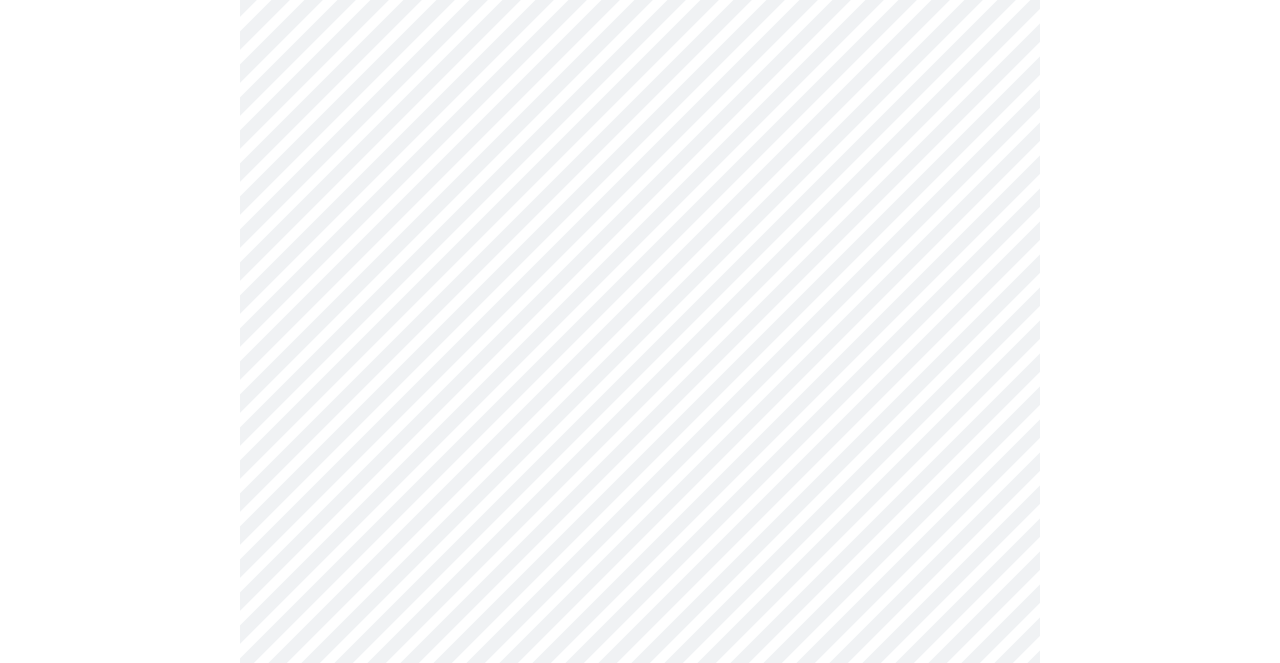 click on "MyMenopauseRx Appointments Messaging Labs 2 Uploads Medications Community Refer a Friend Hi [PERSON_NAME]   Intake Questions for [DATE] 12:40pm-1:00pm 3  /  13 Settings Billing Invoices Log out" at bounding box center (640, 25) 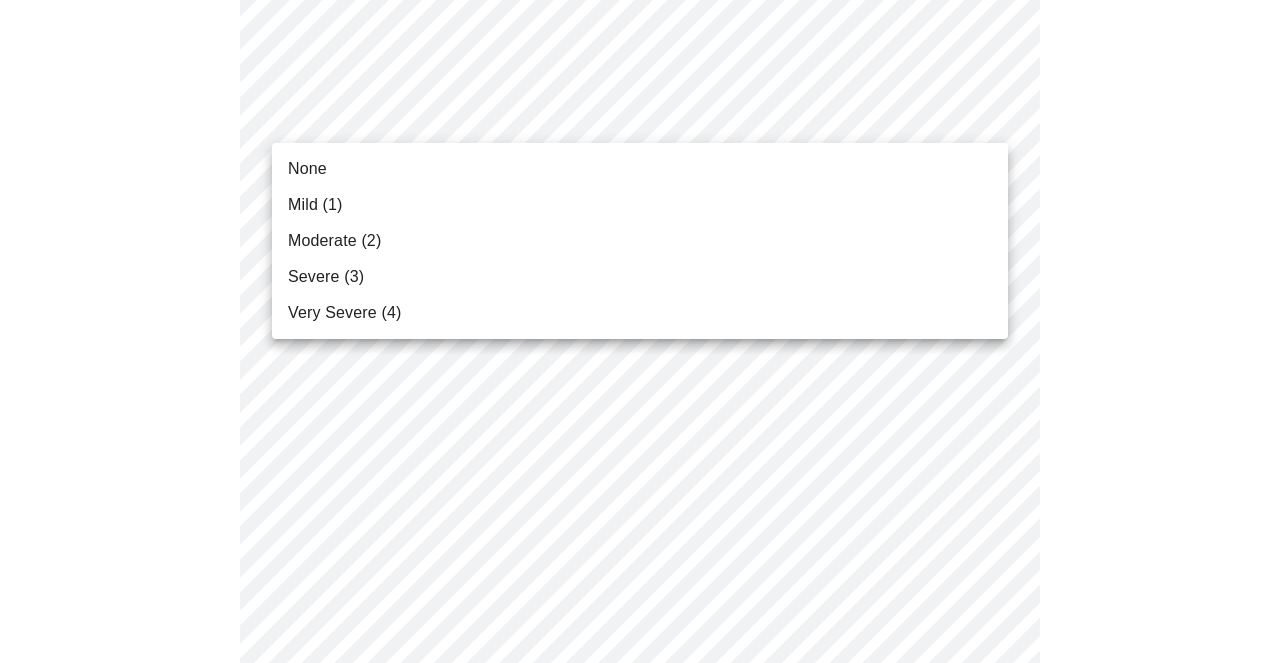 click on "None" at bounding box center (307, 169) 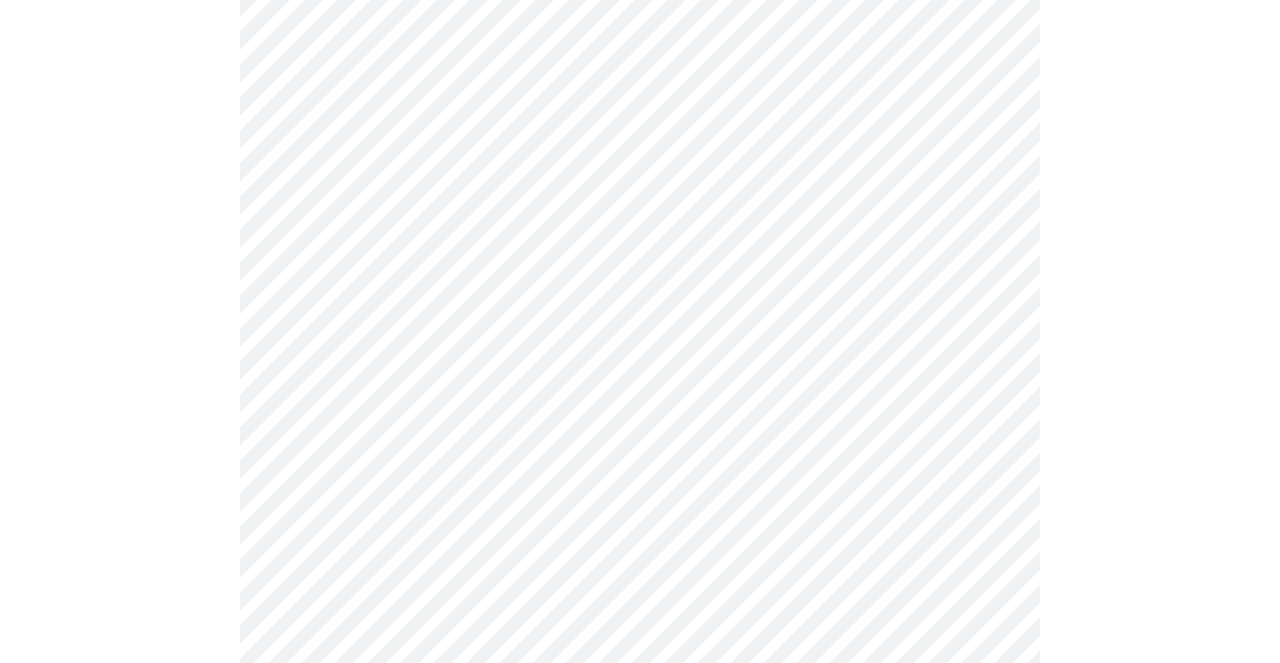 click on "MyMenopauseRx Appointments Messaging Labs 2 Uploads Medications Community Refer a Friend Hi [PERSON_NAME]   Intake Questions for [DATE] 12:40pm-1:00pm 3  /  13 Settings Billing Invoices Log out" at bounding box center [640, 12] 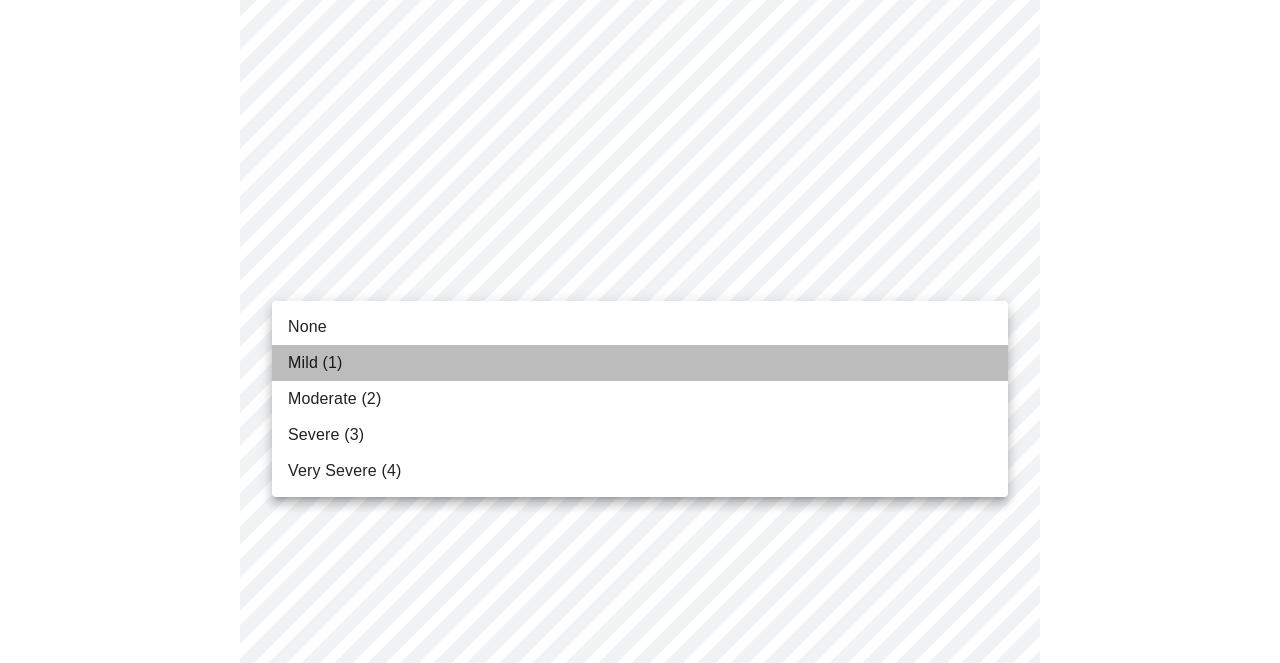 click on "Mild (1)" at bounding box center (315, 363) 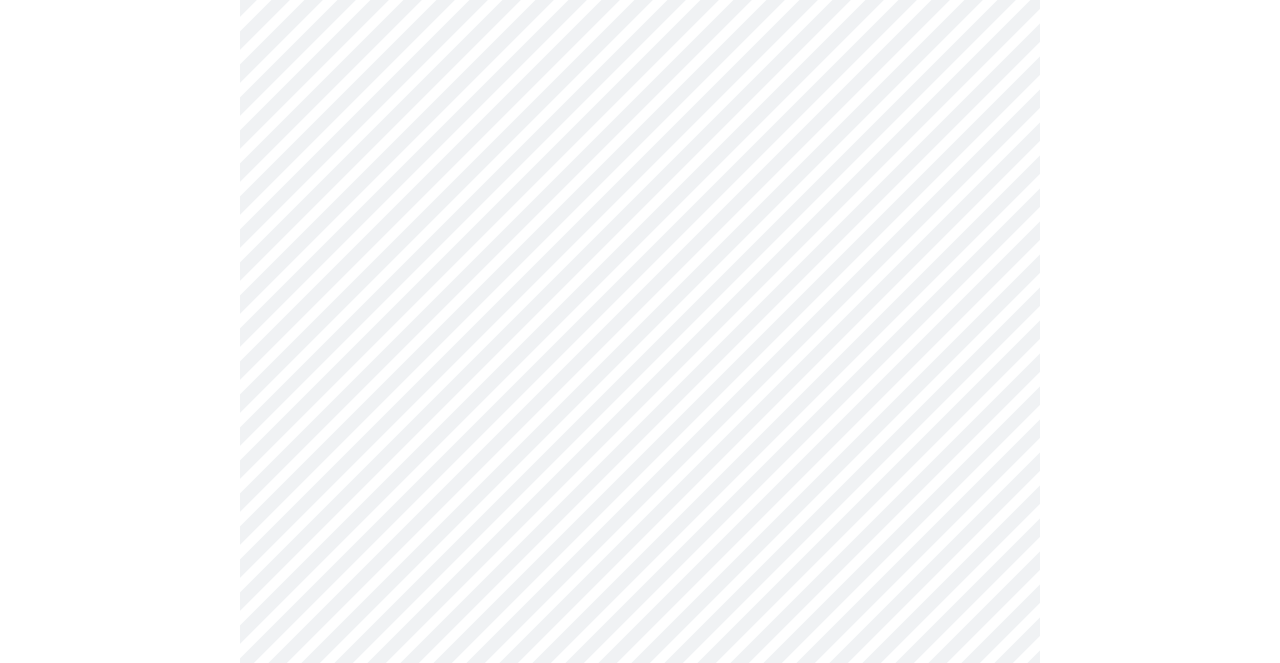 click on "MyMenopauseRx Appointments Messaging Labs 2 Uploads Medications Community Refer a Friend Hi [PERSON_NAME]   Intake Questions for [DATE] 12:40pm-1:00pm 3  /  13 Settings Billing Invoices Log out" at bounding box center [640, -2] 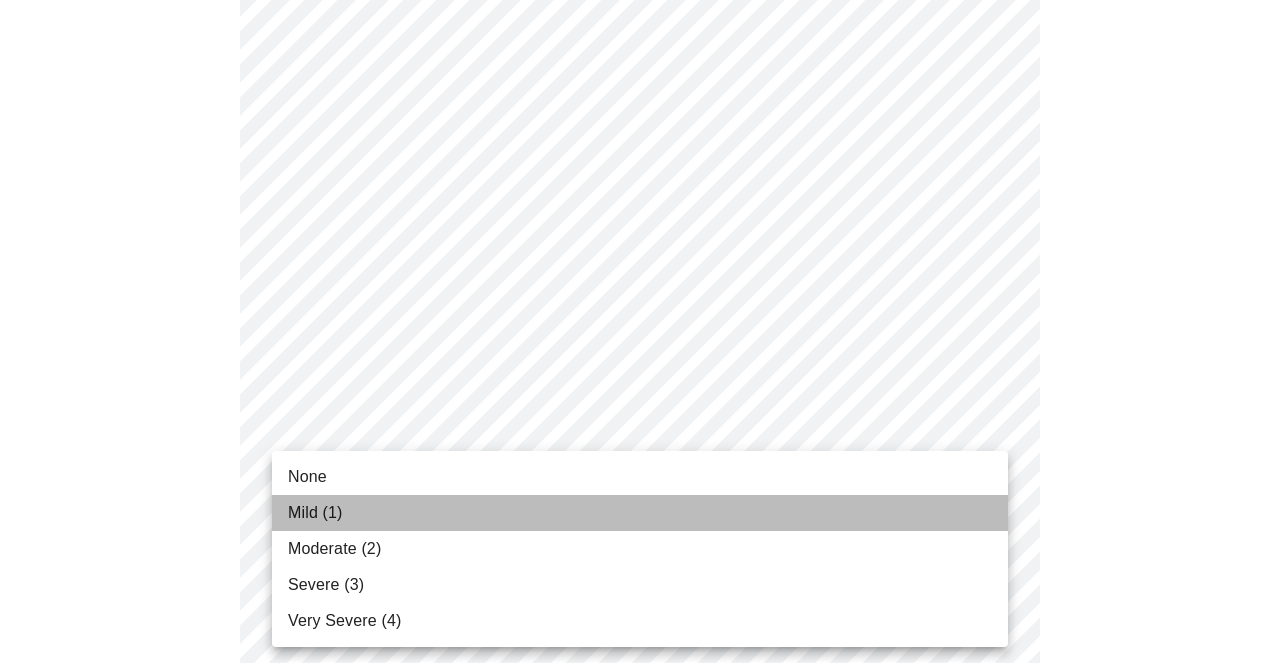 click on "Mild (1)" at bounding box center [640, 513] 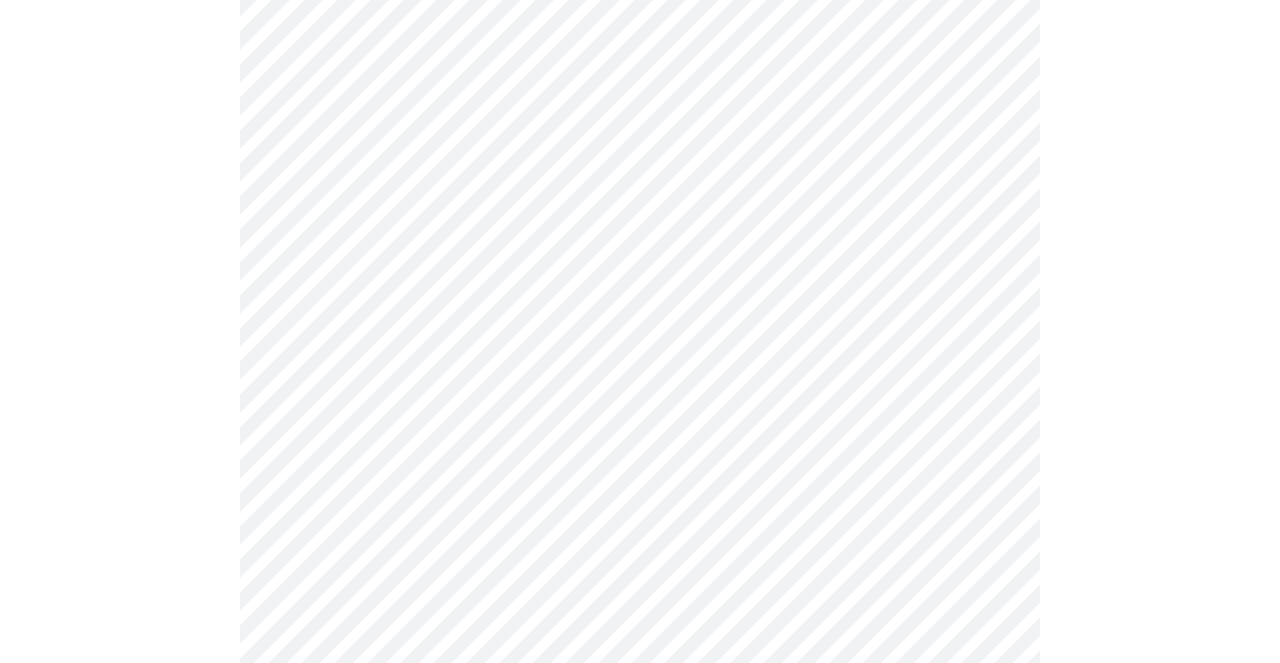 click at bounding box center [640, 68] 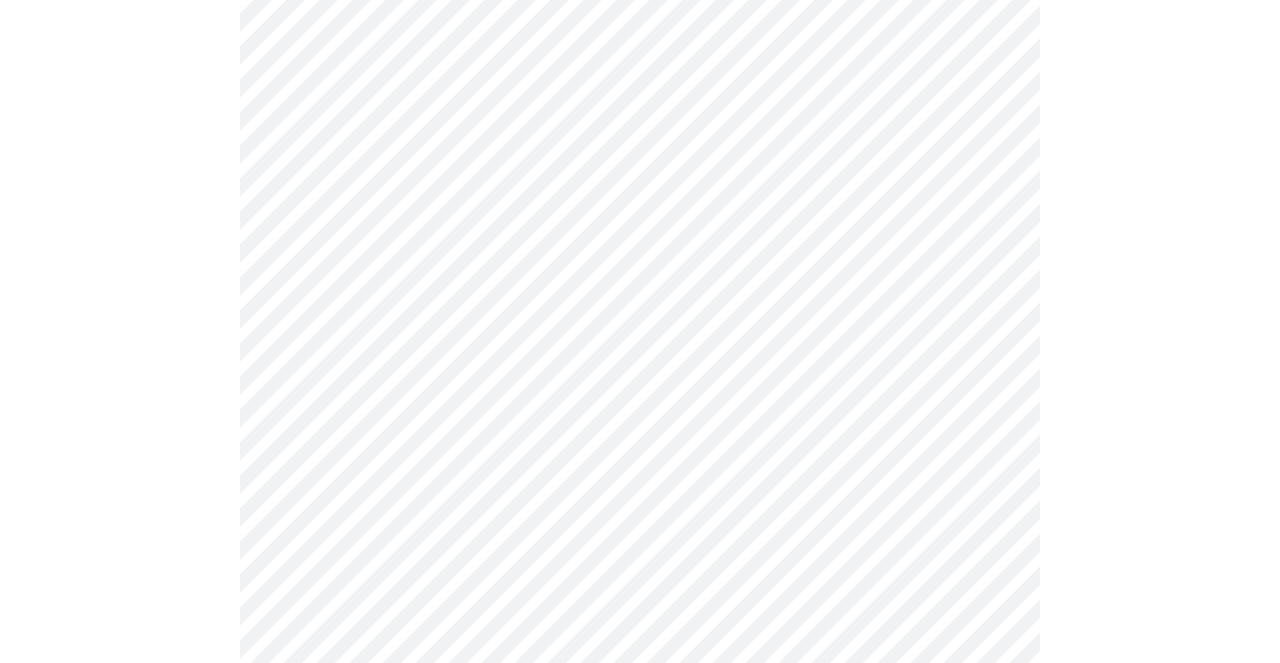 scroll, scrollTop: 1760, scrollLeft: 0, axis: vertical 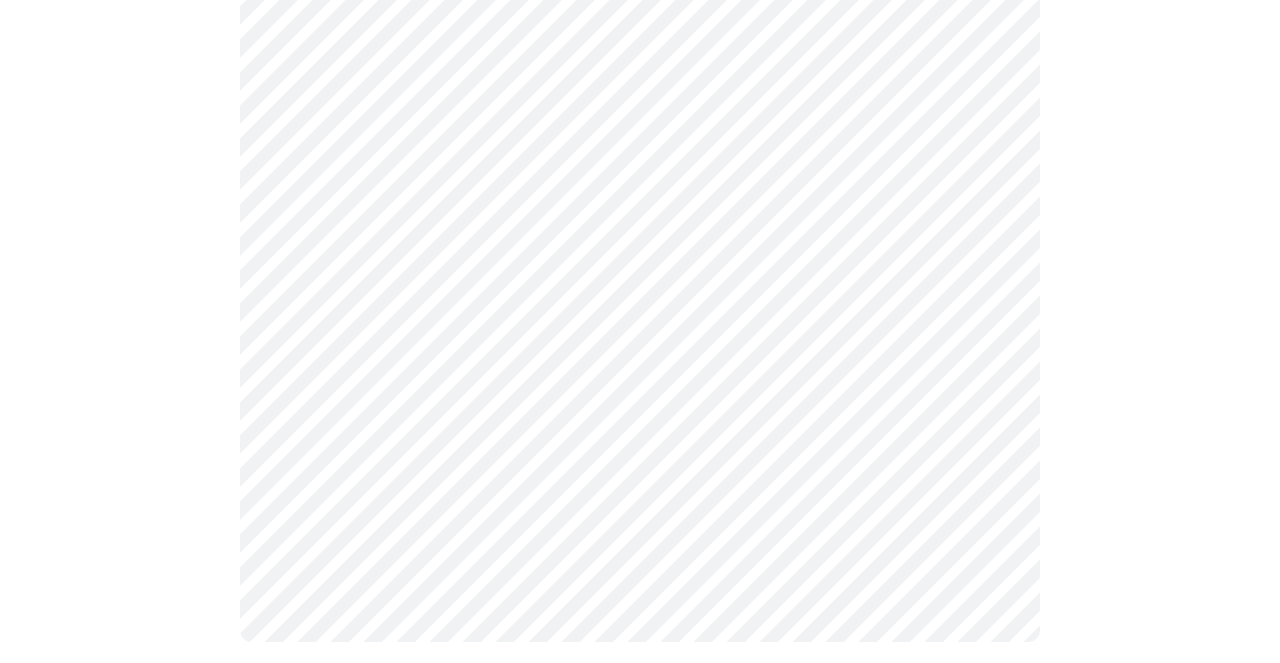 click on "MyMenopauseRx Appointments Messaging Labs 2 Uploads Medications Community Refer a Friend Hi [PERSON_NAME]   Intake Questions for [DATE] 12:40pm-1:00pm 3  /  13 Settings Billing Invoices Log out" at bounding box center [640, -535] 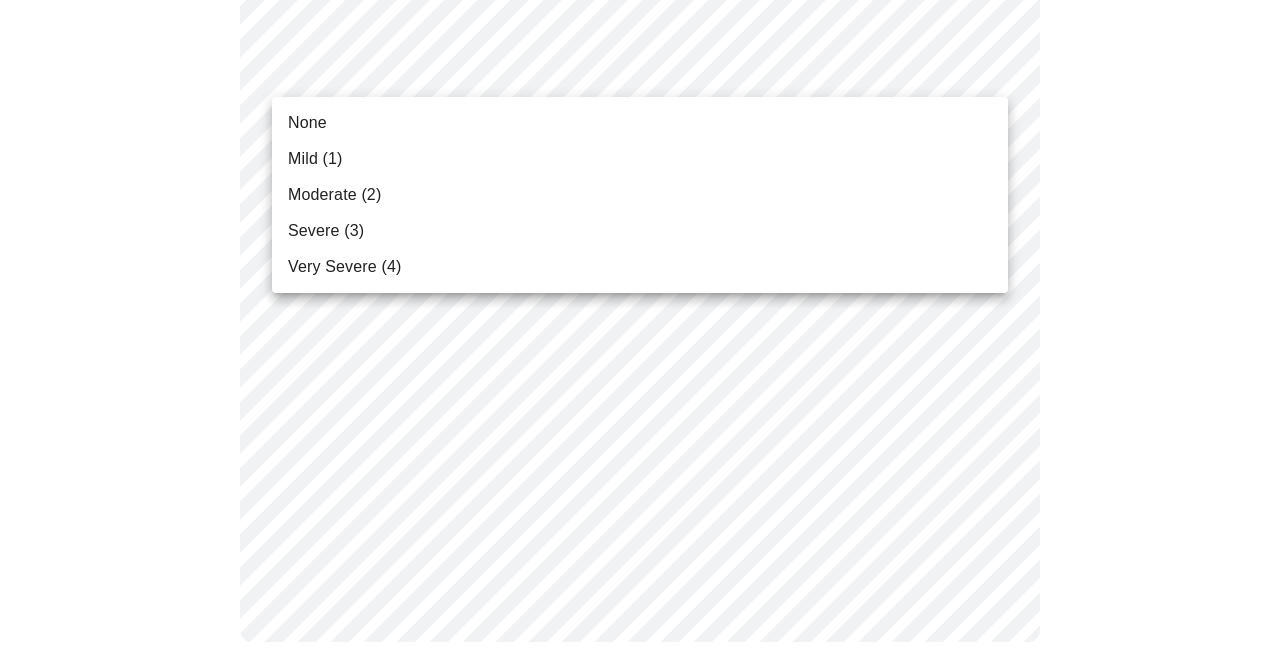 click on "Mild (1)" at bounding box center (315, 159) 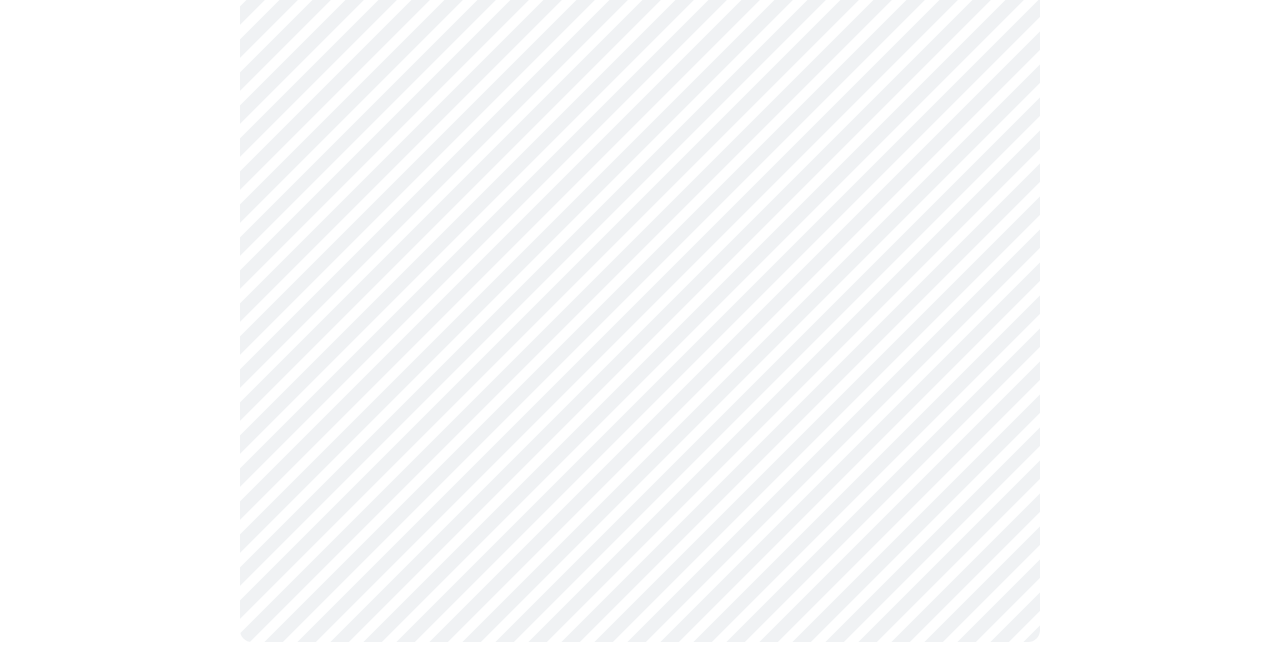 scroll, scrollTop: 1744, scrollLeft: 0, axis: vertical 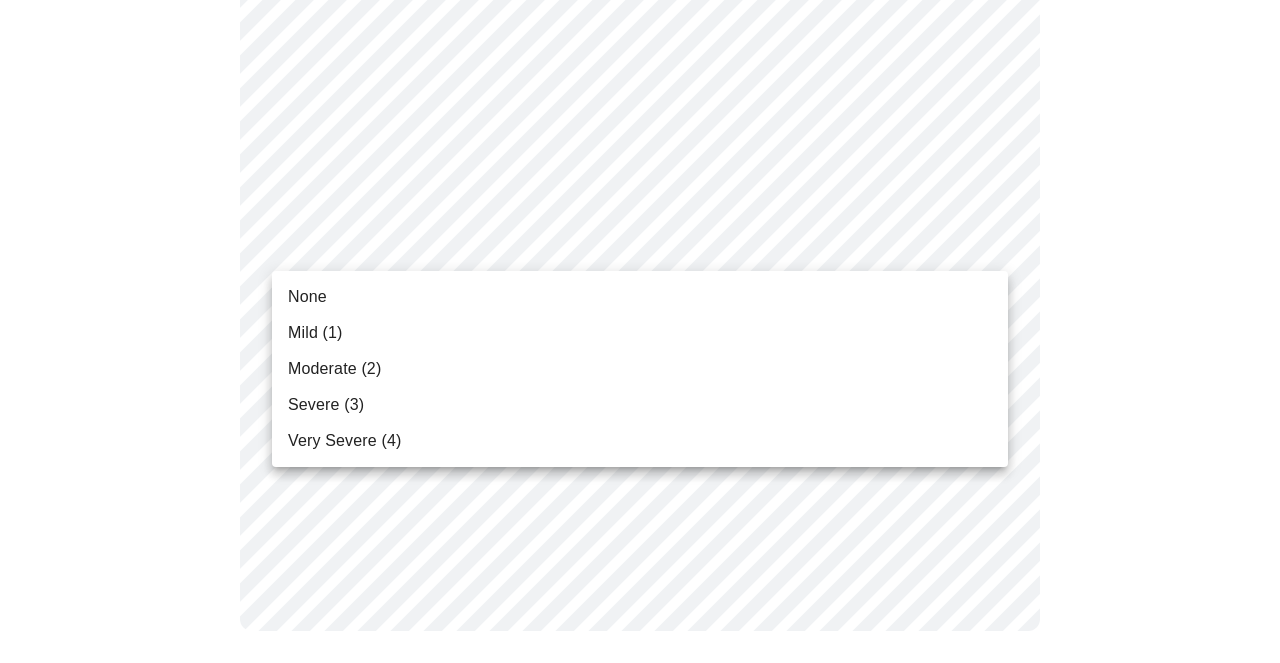 click on "MyMenopauseRx Appointments Messaging Labs 2 Uploads Medications Community Refer a Friend Hi [PERSON_NAME]   Intake Questions for [DATE] 12:40pm-1:00pm 3  /  13 Settings Billing Invoices Log out None Mild (1) Moderate (2) Severe (3) Very Severe (4)" at bounding box center [640, -533] 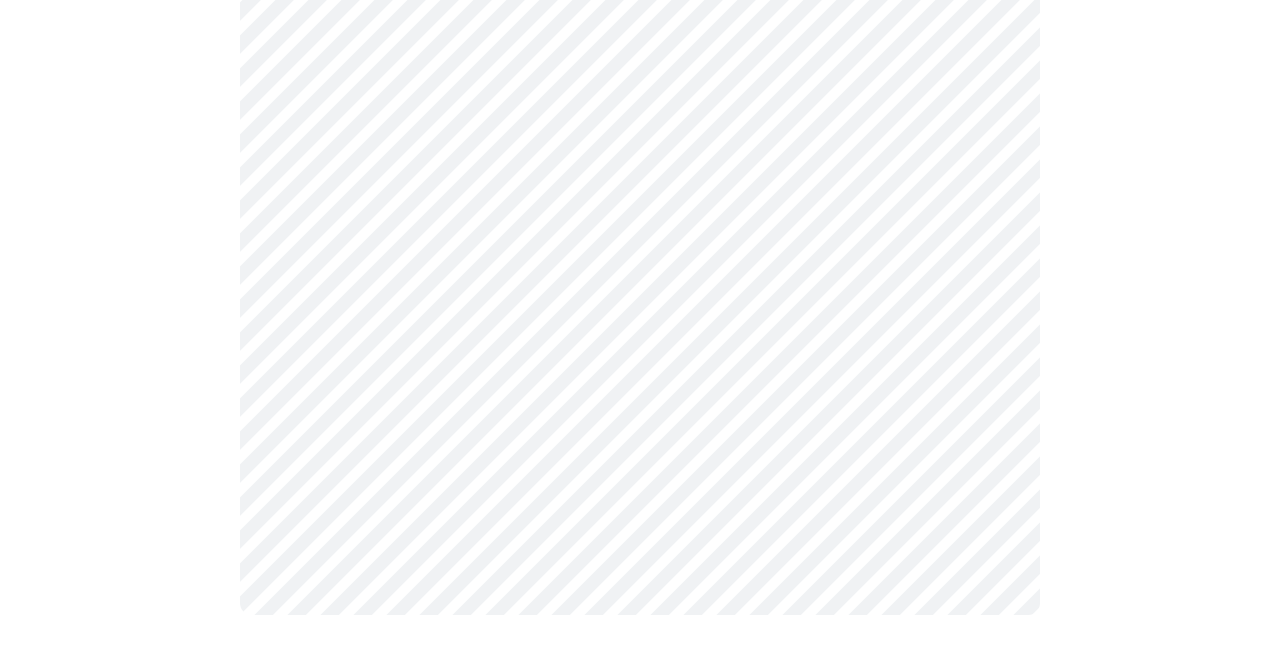 scroll, scrollTop: 0, scrollLeft: 0, axis: both 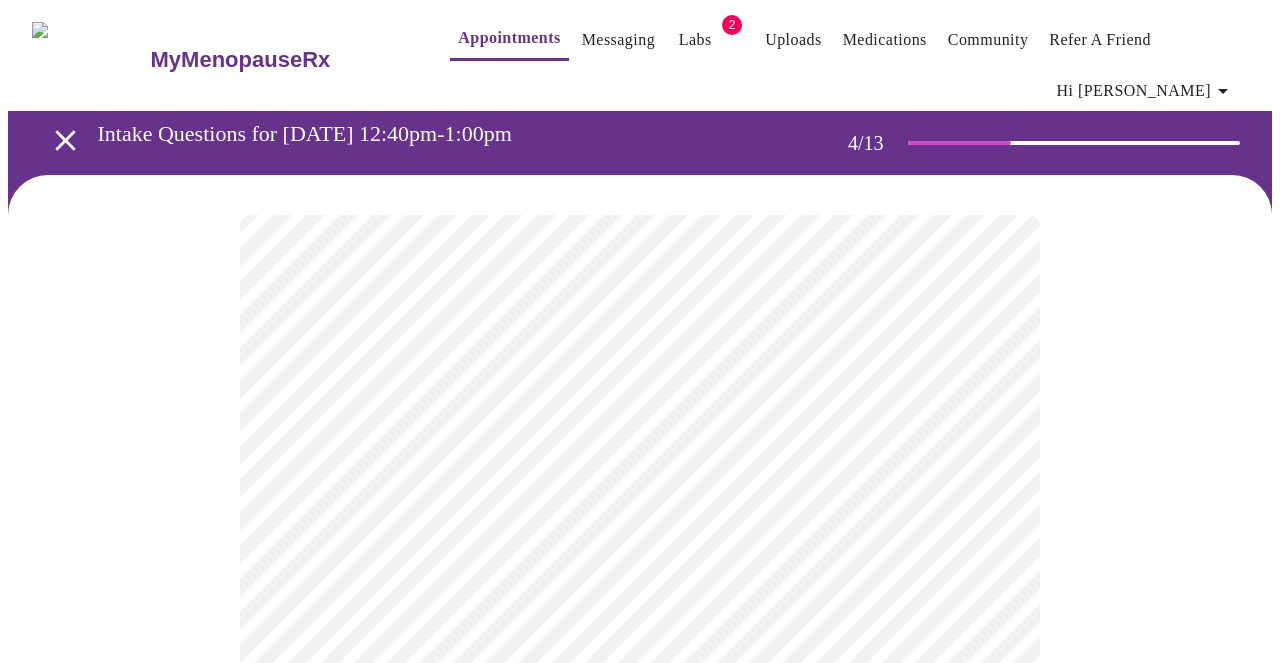 click at bounding box center [640, 1049] 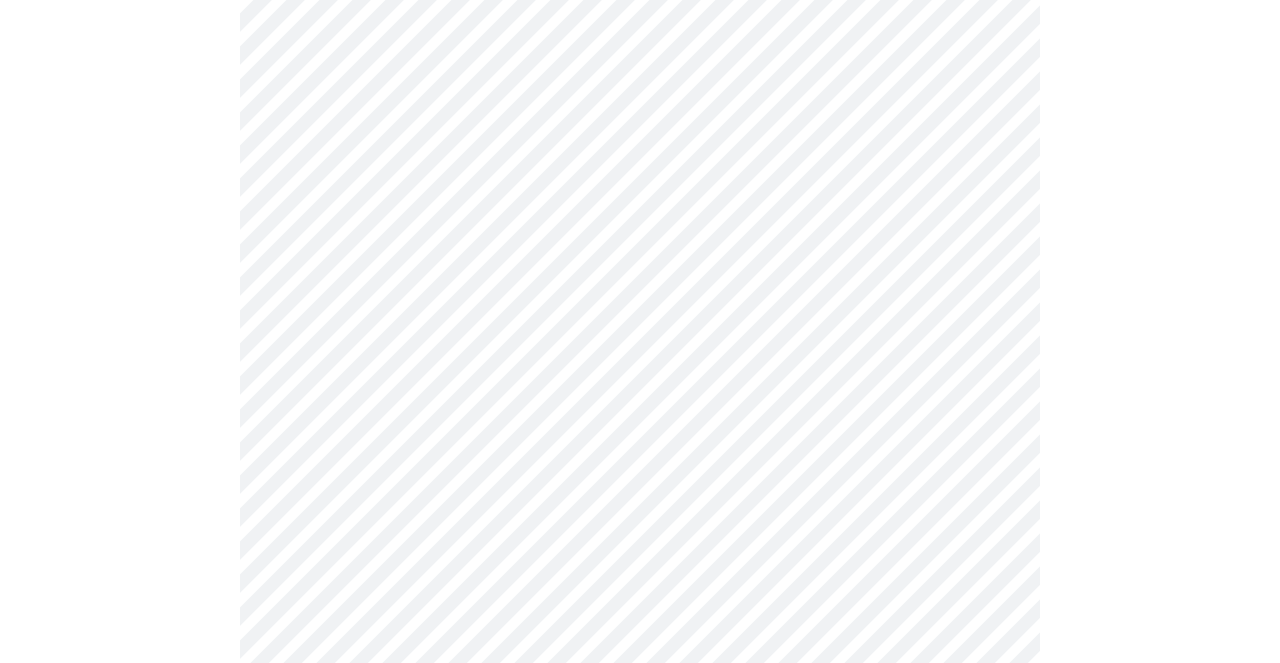 scroll, scrollTop: 440, scrollLeft: 0, axis: vertical 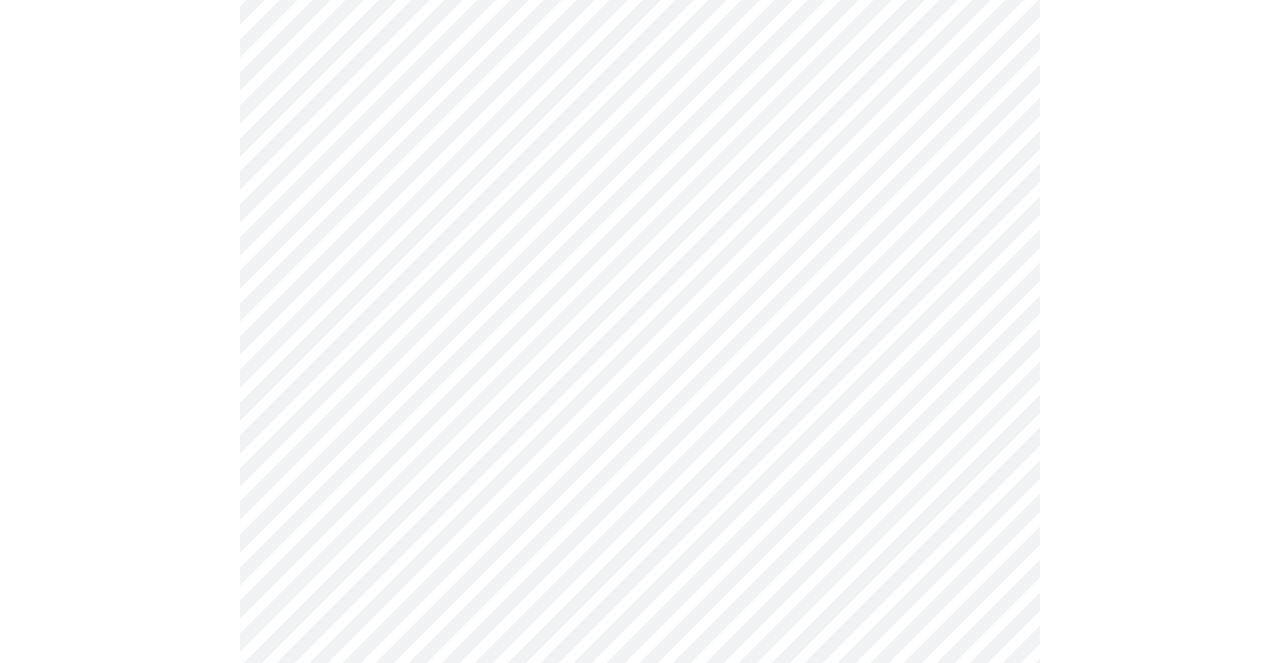 click at bounding box center [640, 609] 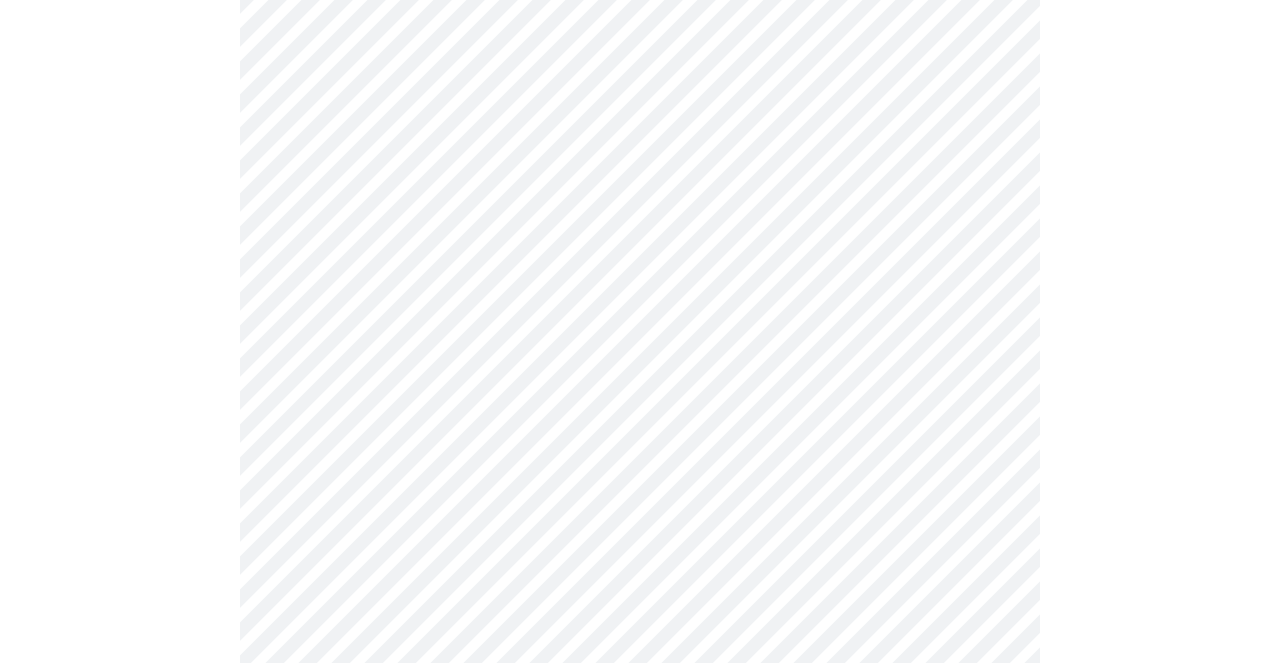 scroll, scrollTop: 920, scrollLeft: 0, axis: vertical 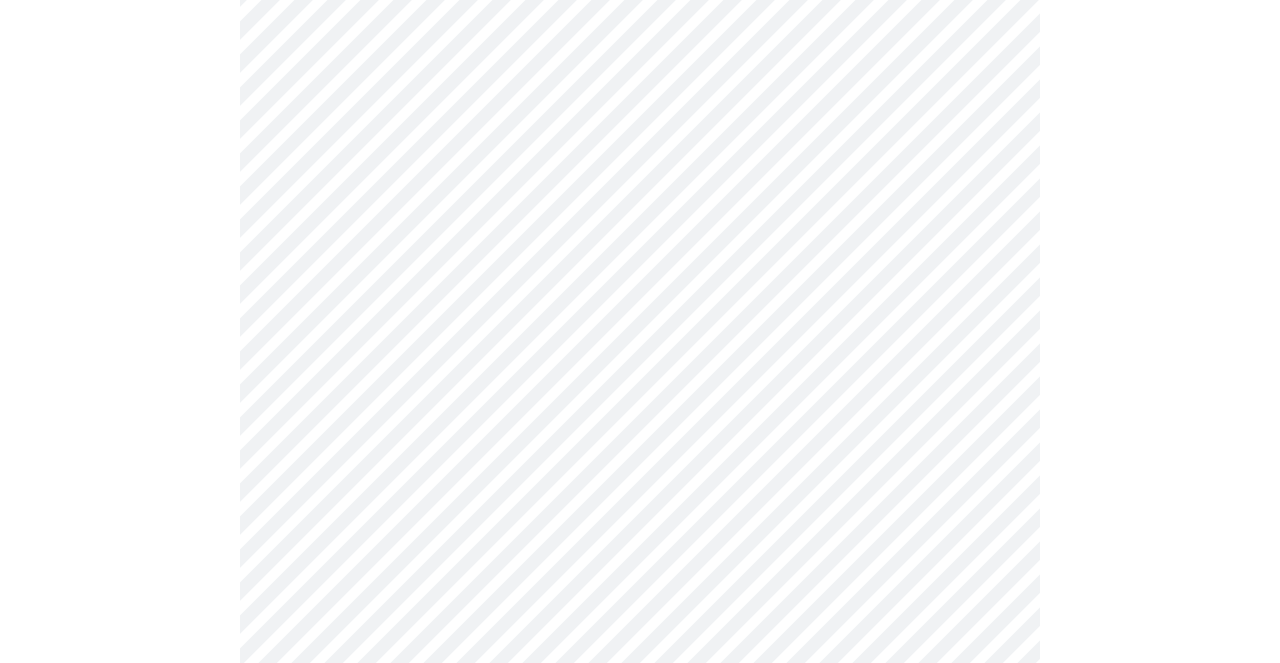 click on "MyMenopauseRx Appointments Messaging Labs 2 Uploads Medications Community Refer a Friend Hi [PERSON_NAME]   Intake Questions for [DATE] 12:40pm-1:00pm 4  /  13 Settings Billing Invoices Log out" at bounding box center [640, 46] 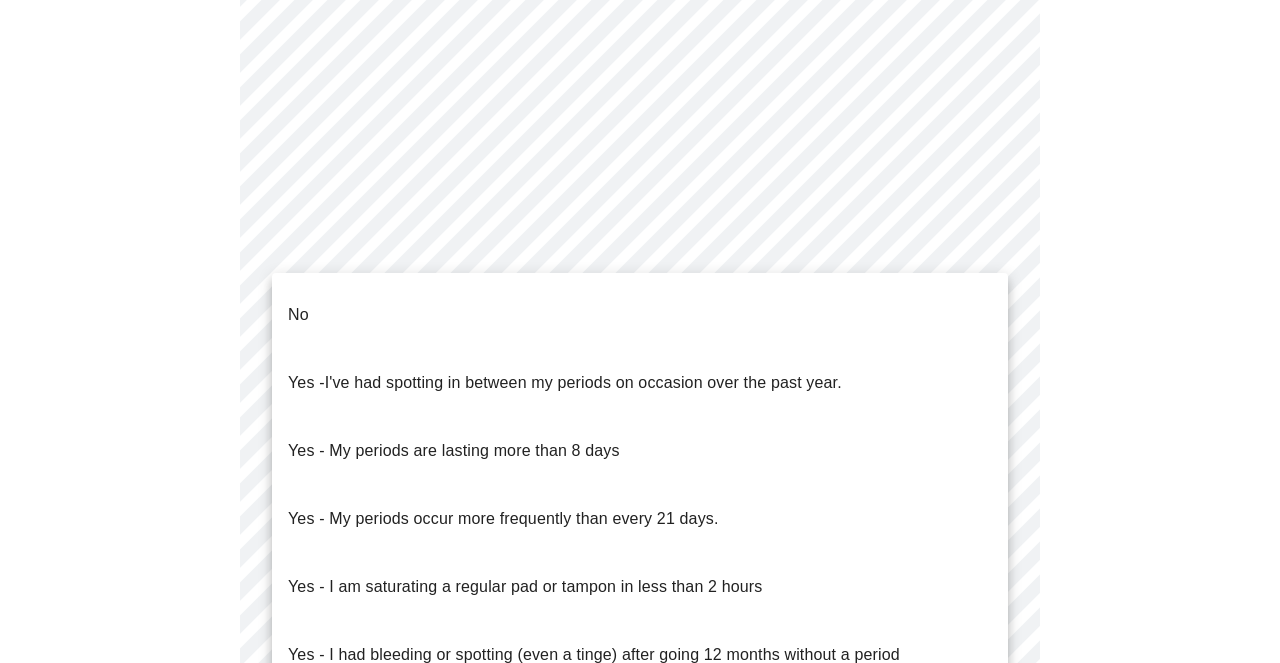 click on "No" at bounding box center (640, 315) 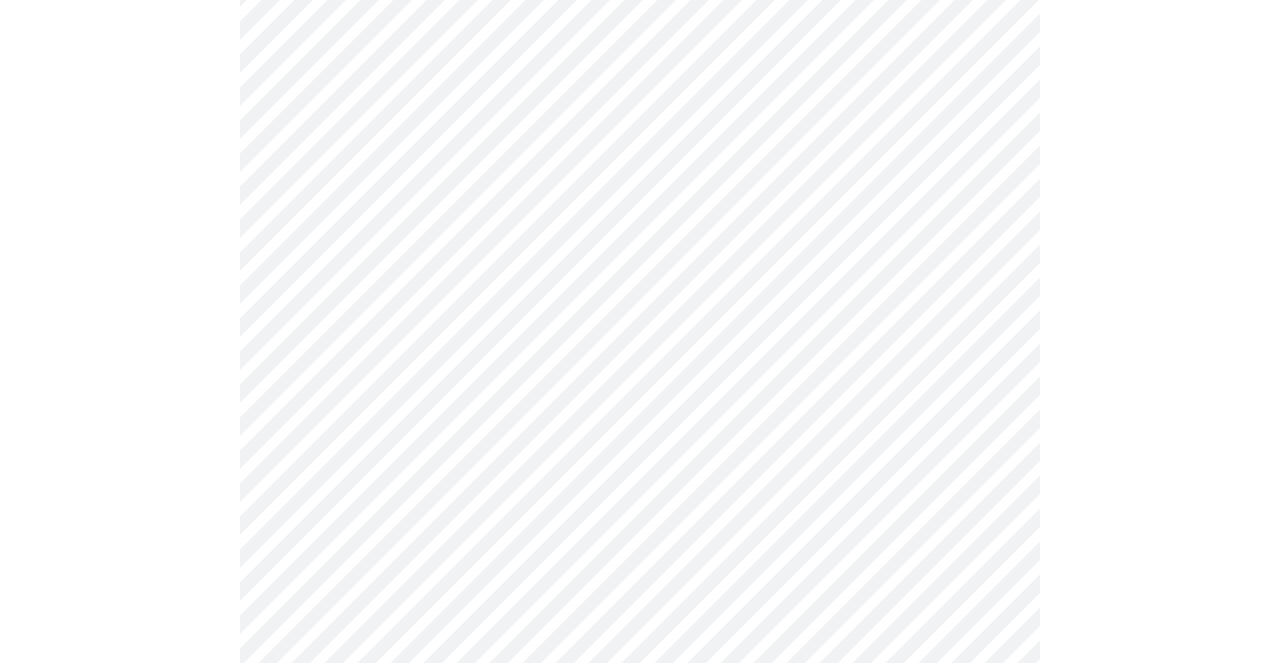 click on "MyMenopauseRx Appointments Messaging Labs 2 Uploads Medications Community Refer a Friend Hi [PERSON_NAME]   Intake Questions for [DATE] 12:40pm-1:00pm 4  /  13 Settings Billing Invoices Log out" at bounding box center [640, 40] 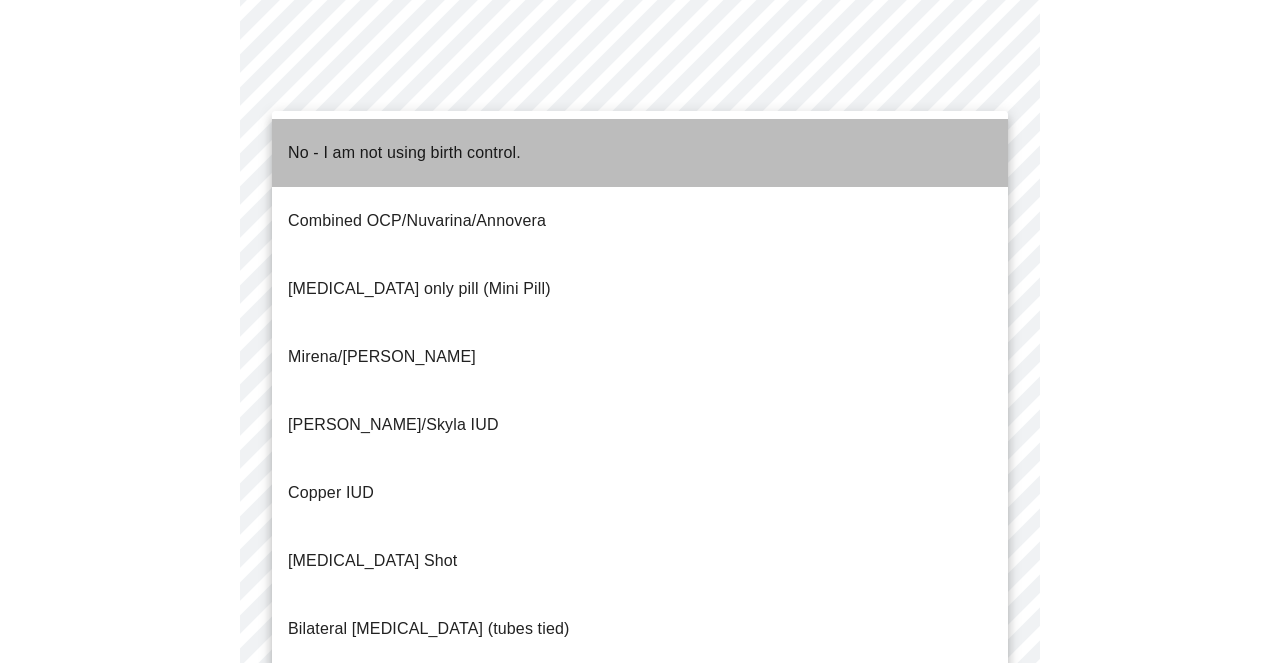 click on "No - I am not using birth control." at bounding box center (404, 153) 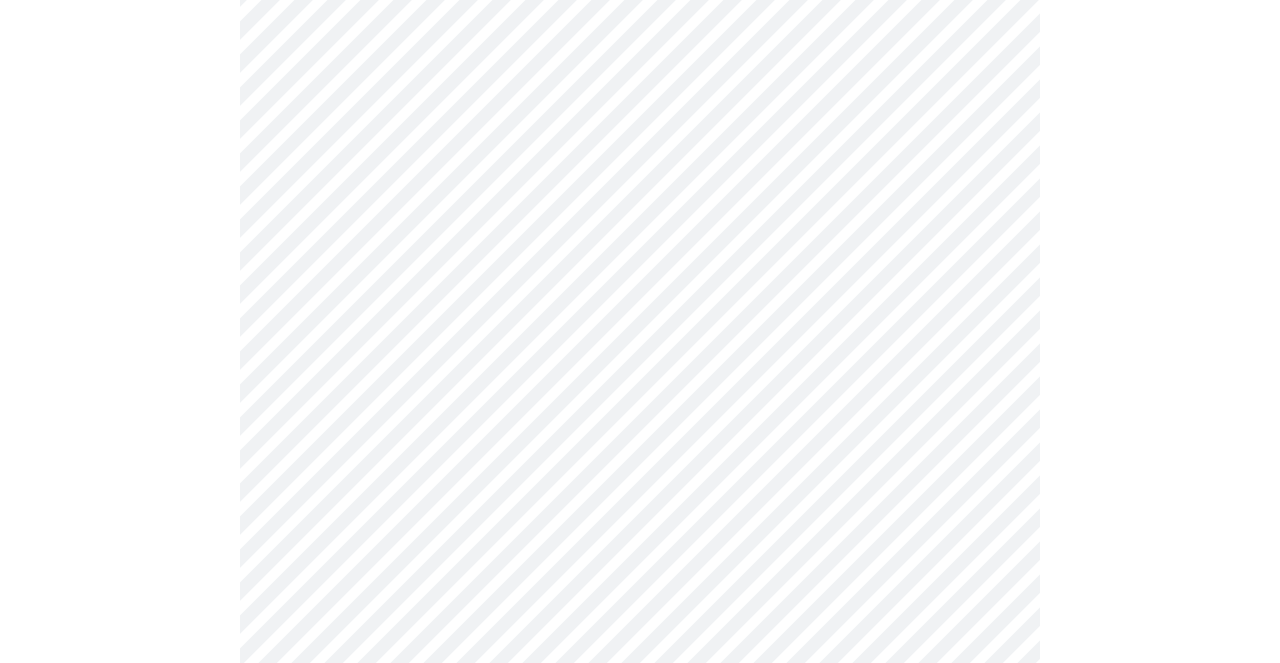 click at bounding box center (640, 118) 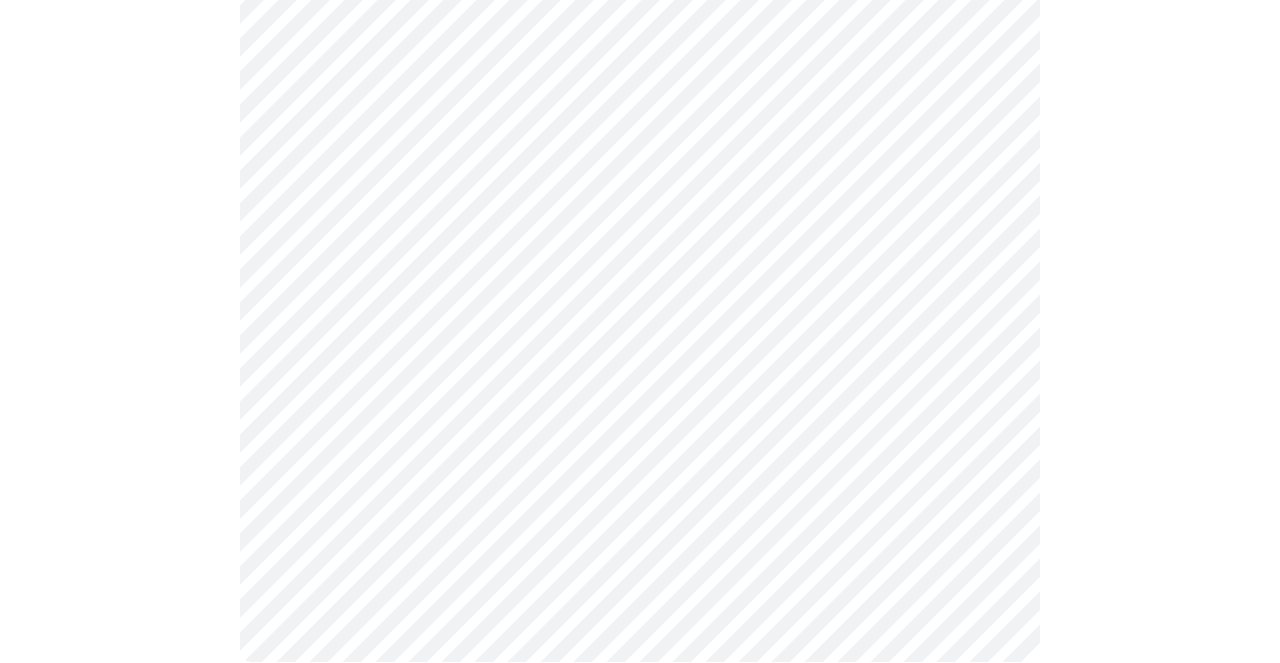 scroll, scrollTop: 1231, scrollLeft: 0, axis: vertical 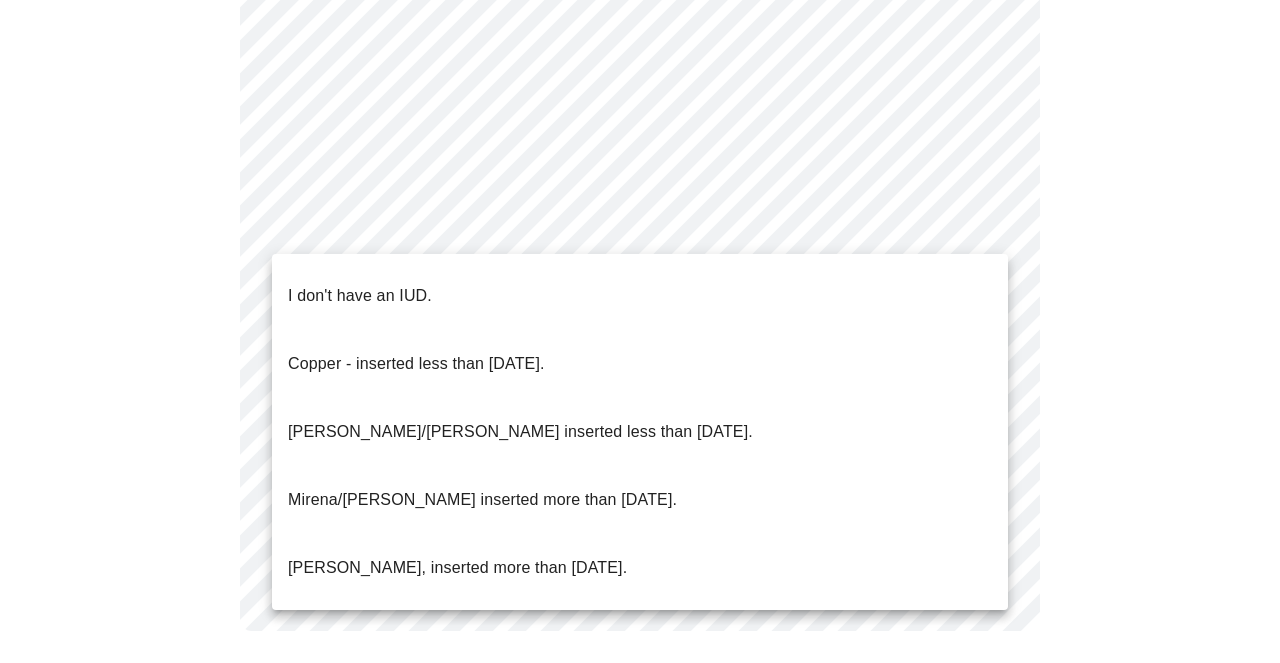click on "MyMenopauseRx Appointments Messaging Labs 2 Uploads Medications Community Refer a Friend Hi [PERSON_NAME]   Intake Questions for [DATE] 12:40pm-1:00pm 4  /  13 Settings Billing Invoices Log out I don't have an IUD.
Copper - inserted less than [DATE].
[PERSON_NAME]/[PERSON_NAME] inserted less than [DATE].
[PERSON_NAME]/[PERSON_NAME] inserted more than [DATE].
[PERSON_NAME], inserted more than [DATE]." at bounding box center (640, -276) 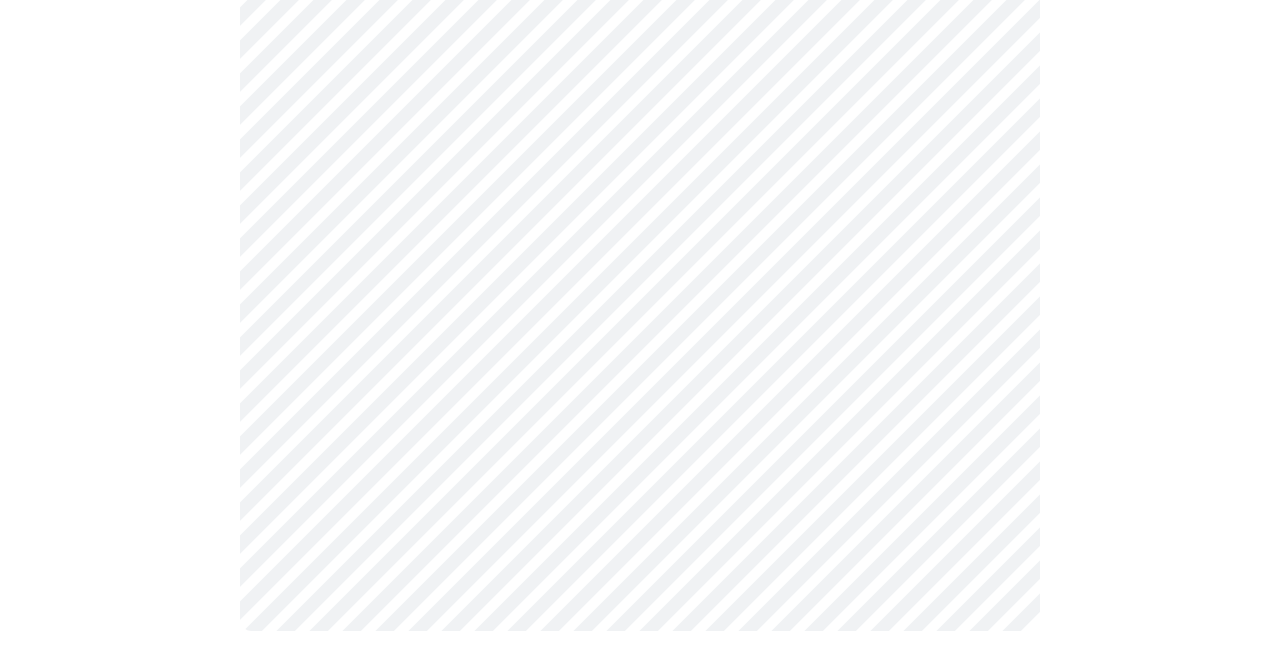 scroll, scrollTop: 1220, scrollLeft: 0, axis: vertical 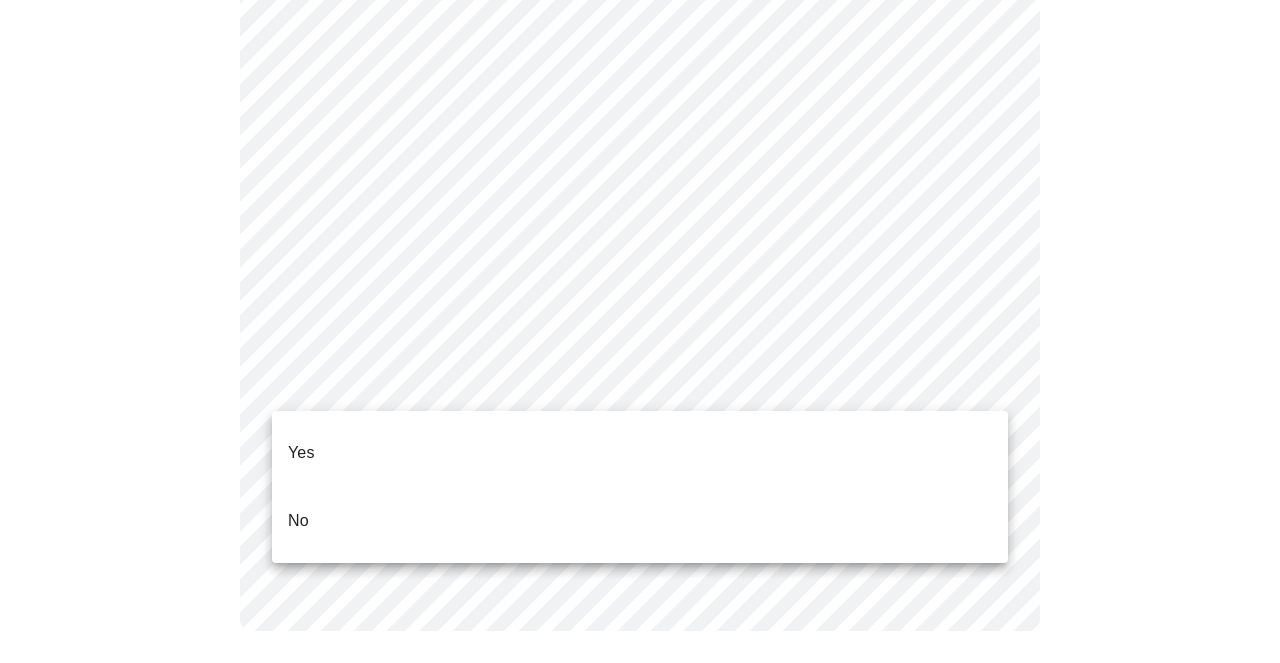 click on "MyMenopauseRx Appointments Messaging Labs 2 Uploads Medications Community Refer a Friend Hi [PERSON_NAME]   Intake Questions for [DATE] 12:40pm-1:00pm 4  /  13 Settings Billing Invoices Log out Yes
No" at bounding box center (640, -271) 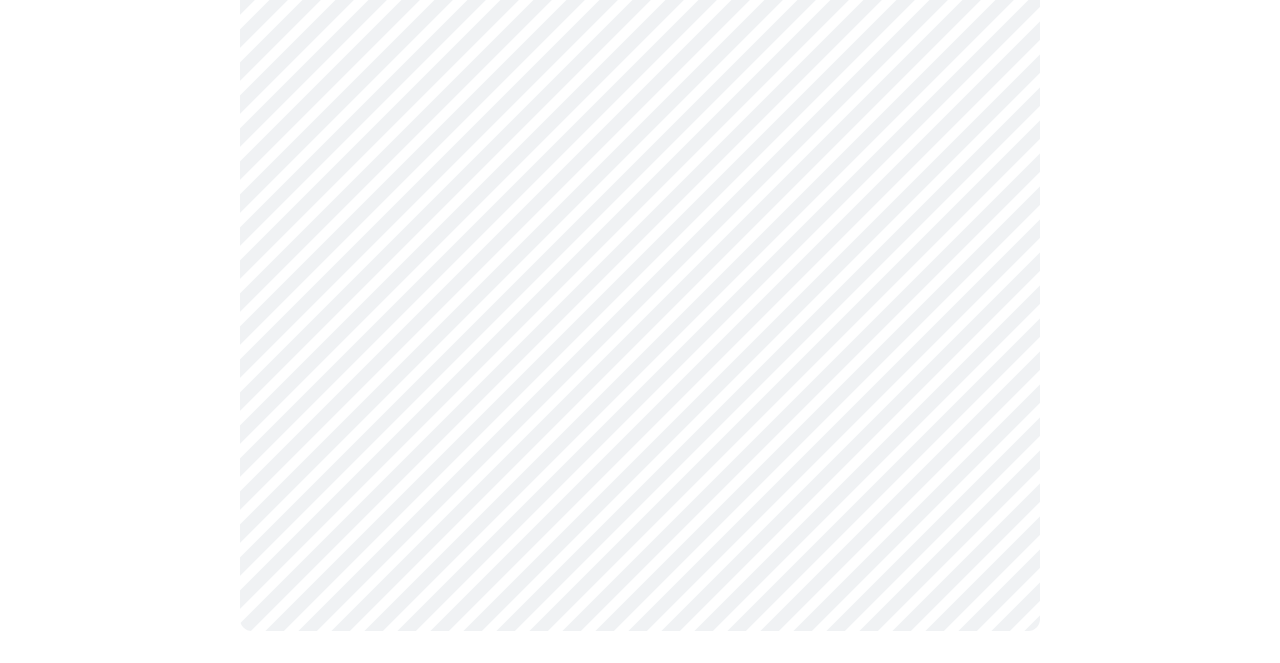 scroll, scrollTop: 0, scrollLeft: 0, axis: both 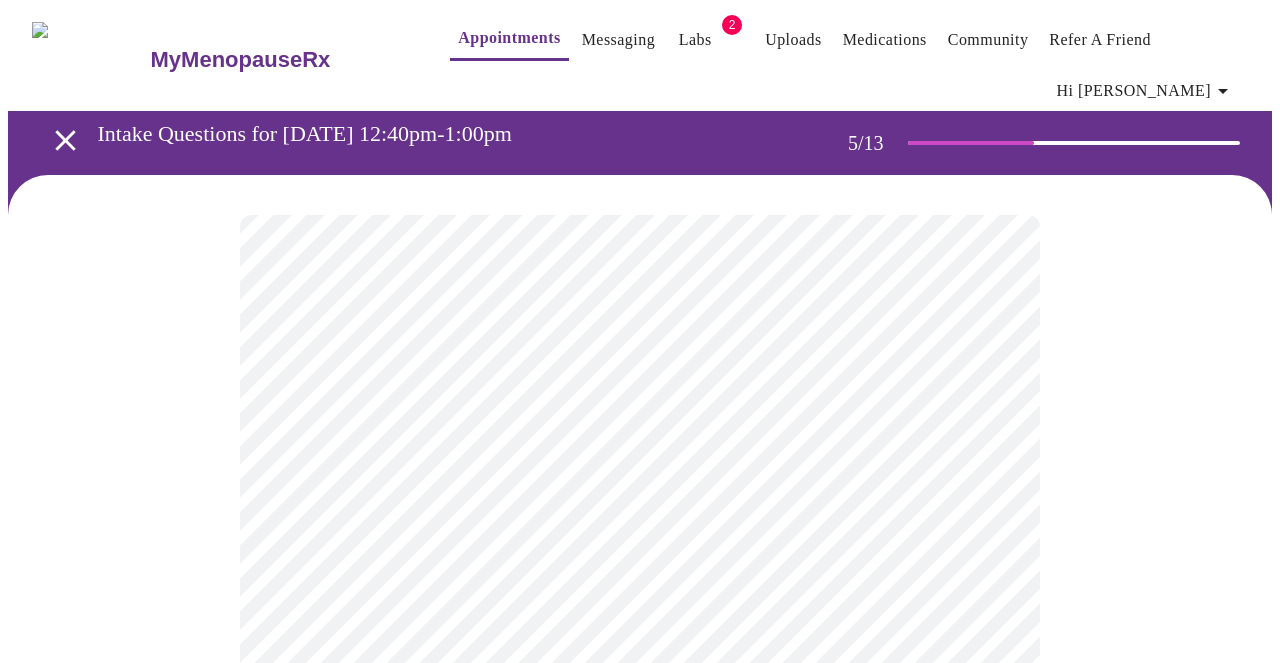 click at bounding box center [640, 751] 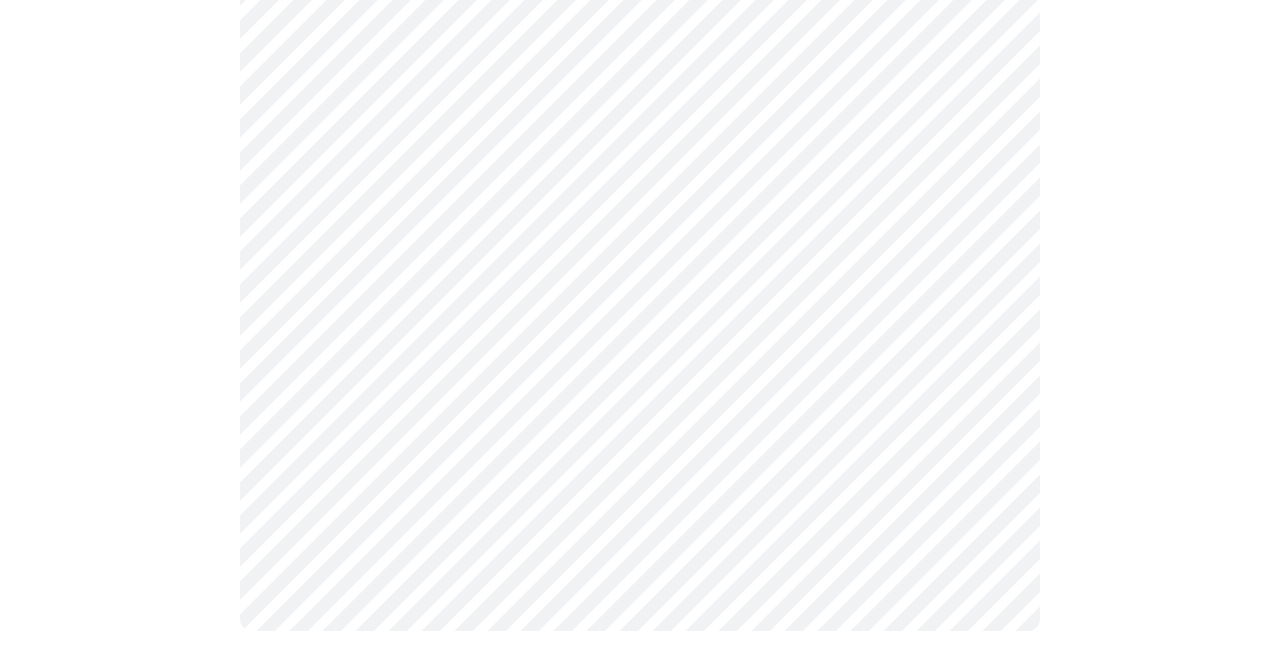 scroll, scrollTop: 0, scrollLeft: 0, axis: both 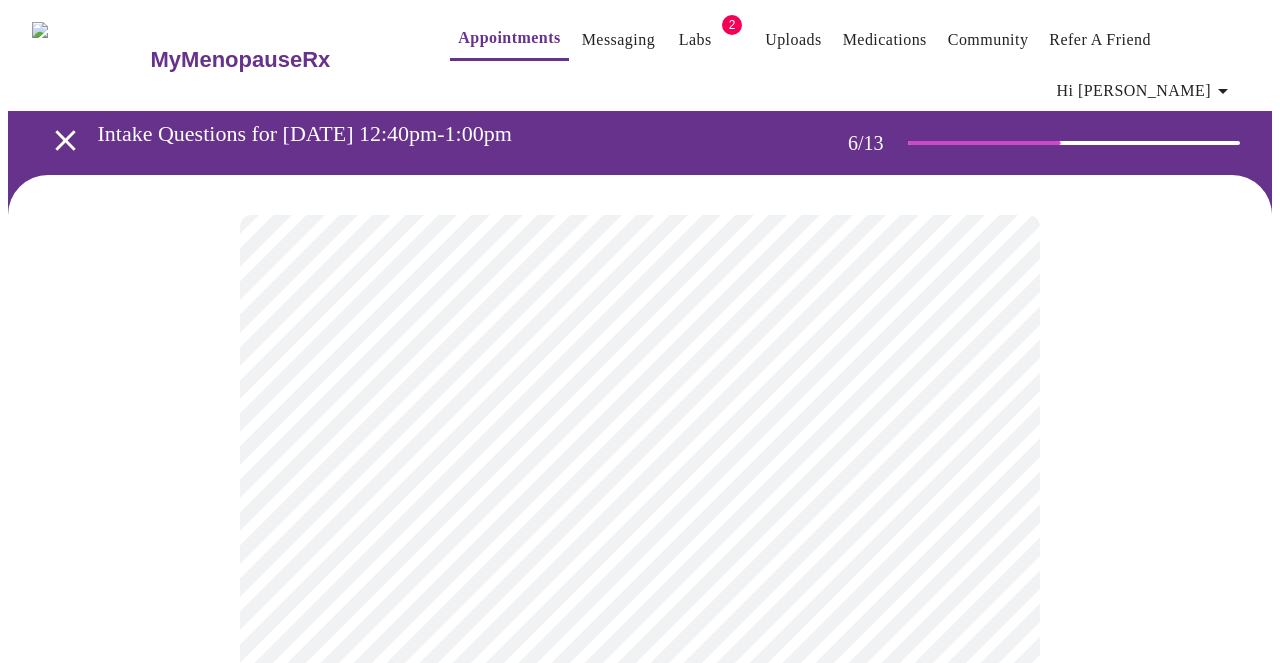 click at bounding box center [640, 633] 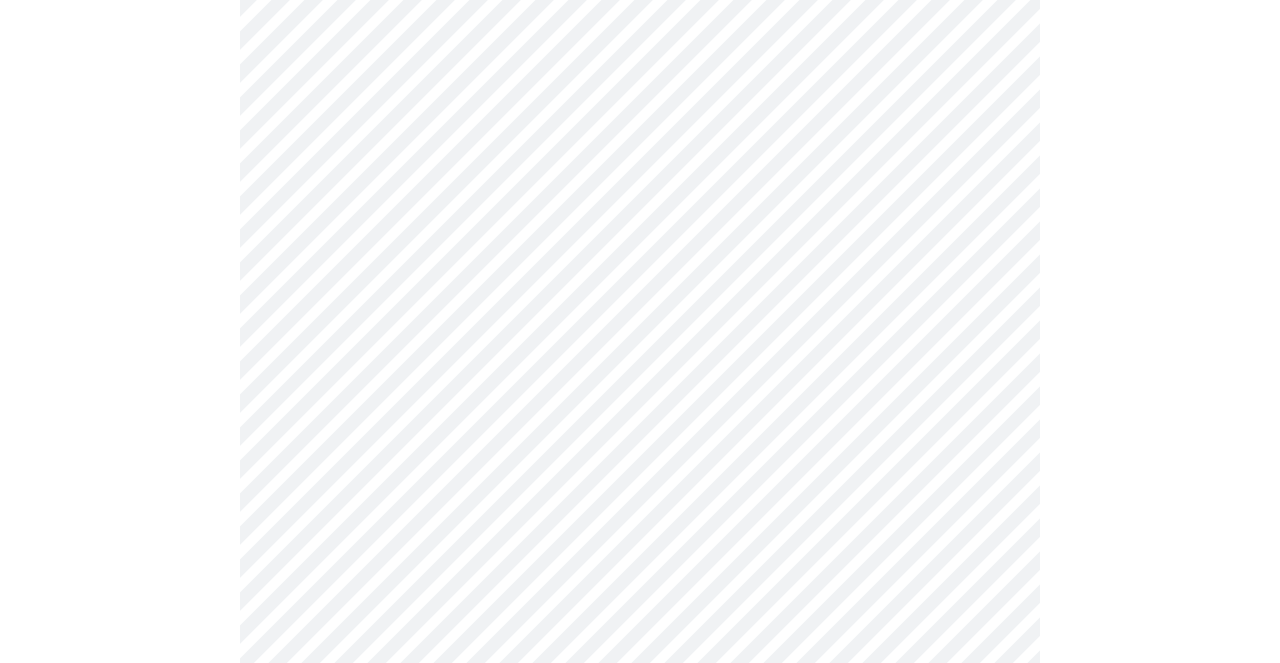 scroll, scrollTop: 5240, scrollLeft: 0, axis: vertical 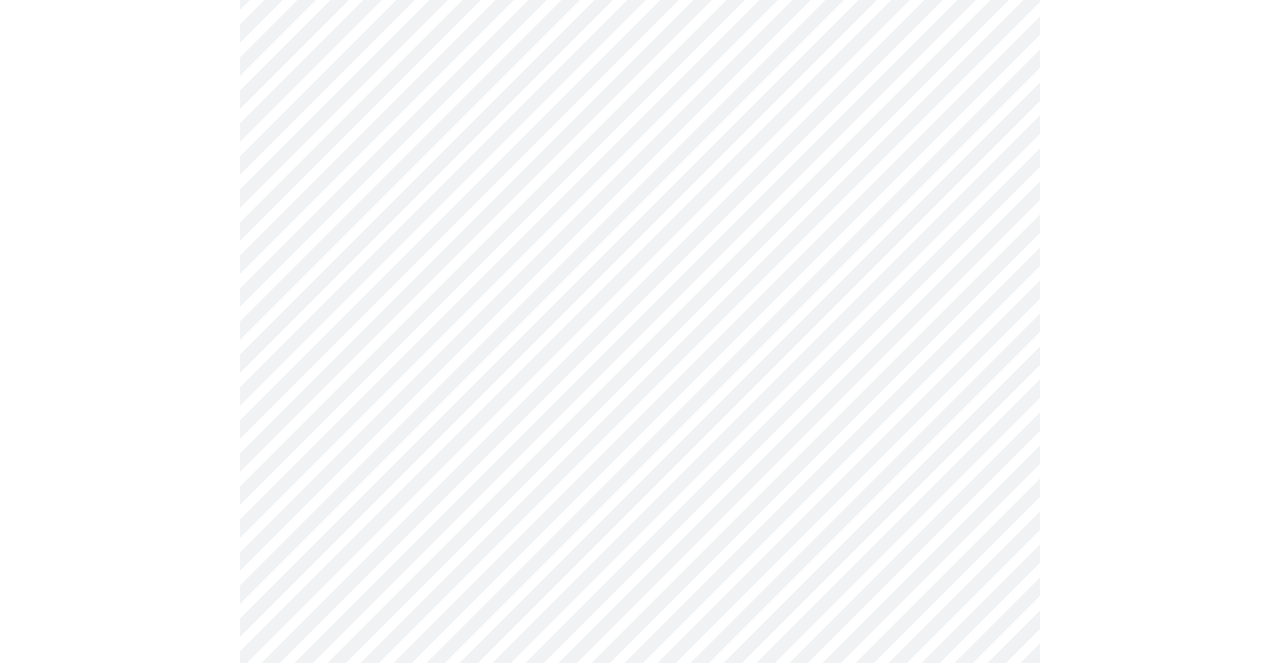 click on "MyMenopauseRx Appointments Messaging Labs 2 Uploads Medications Community Refer a Friend Hi [PERSON_NAME]   Intake Questions for [DATE] 12:40pm-1:00pm 7  /  13 Settings Billing Invoices Log out" at bounding box center (640, -2035) 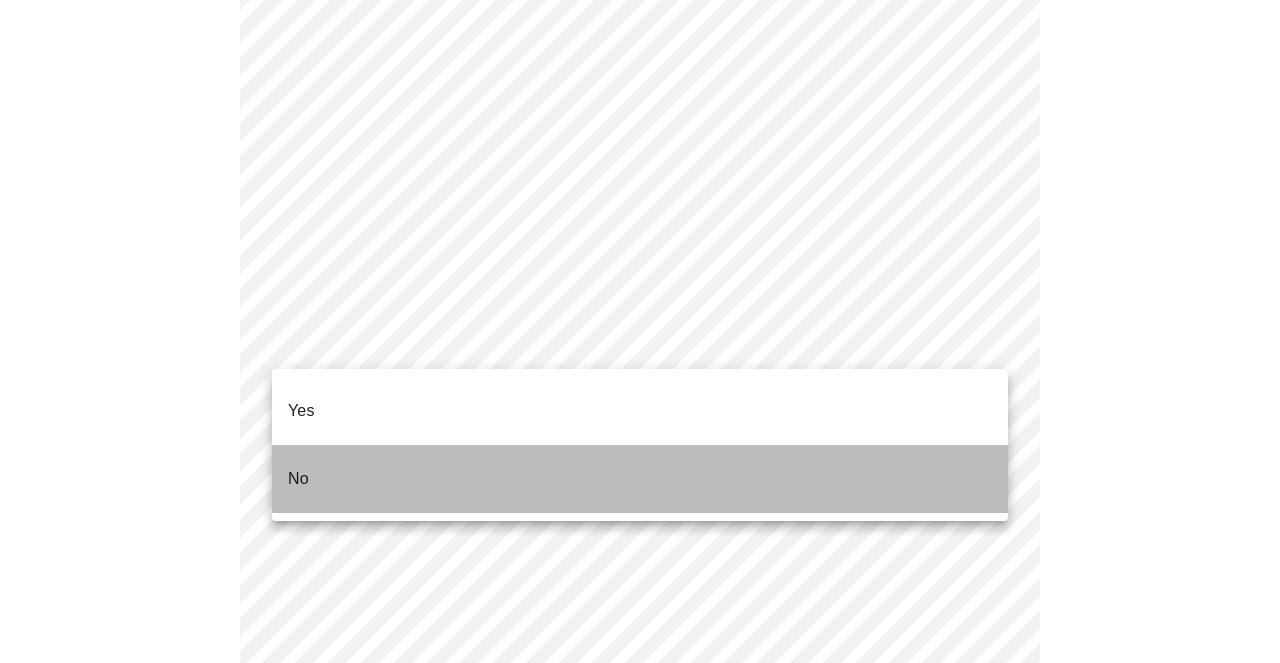 click on "No" at bounding box center (640, 479) 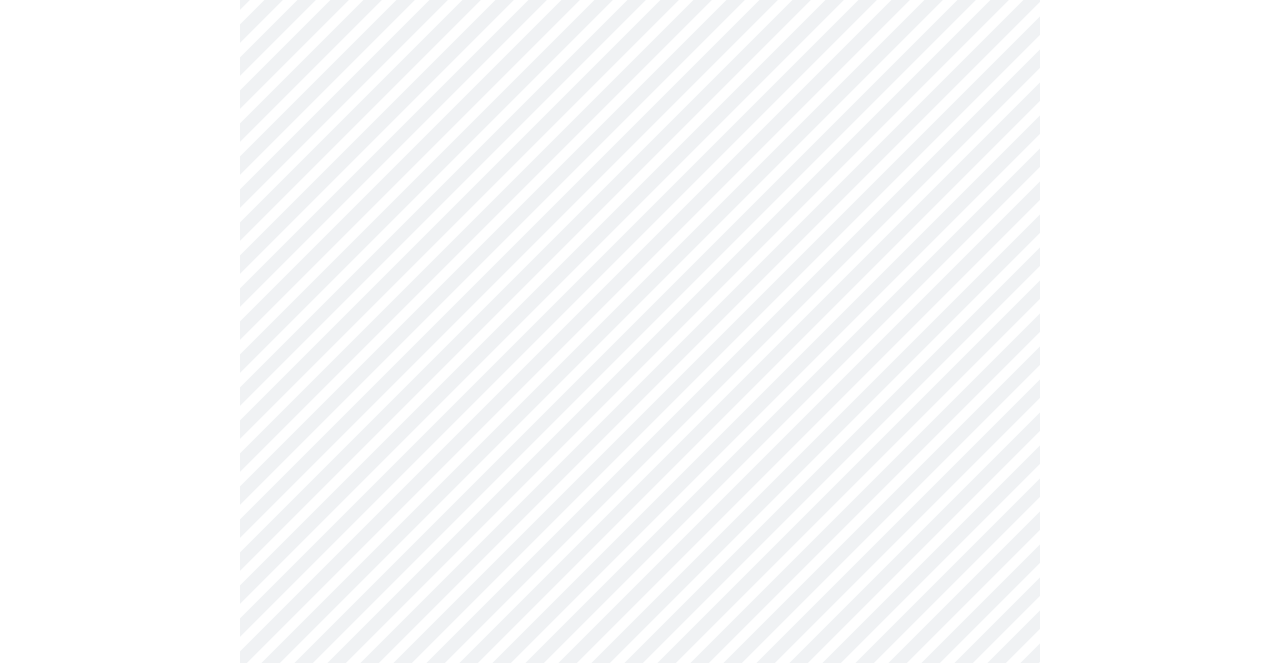 click at bounding box center [640, -1957] 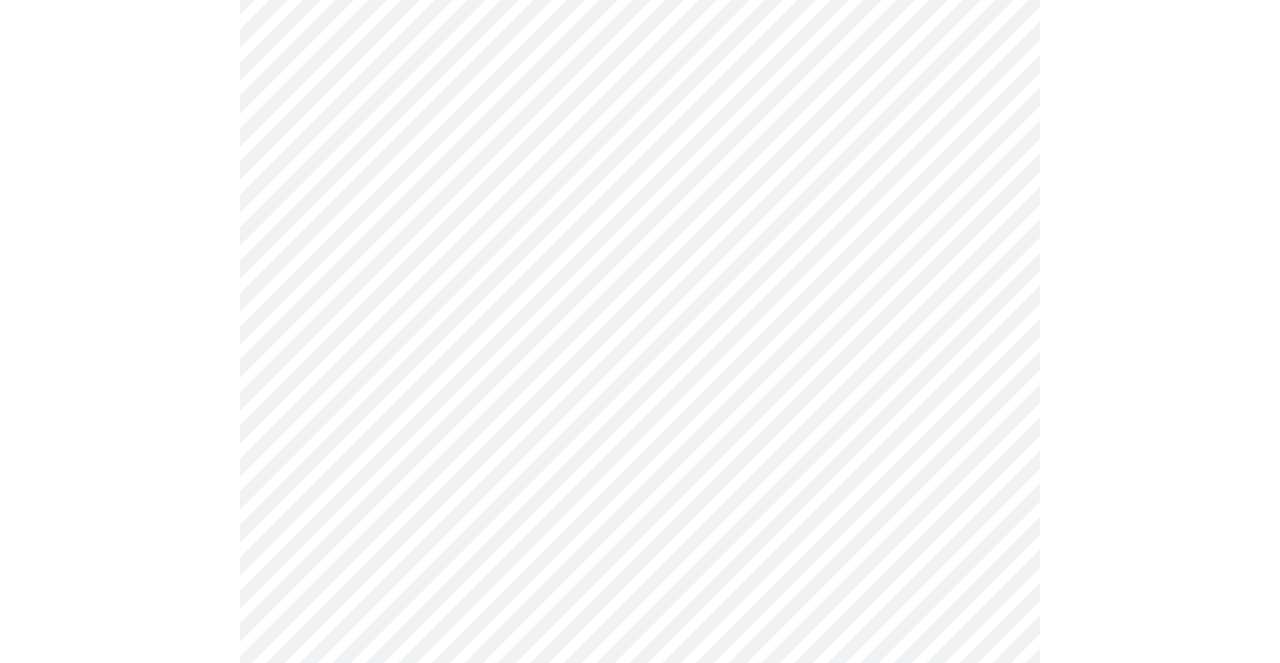 scroll, scrollTop: 5440, scrollLeft: 0, axis: vertical 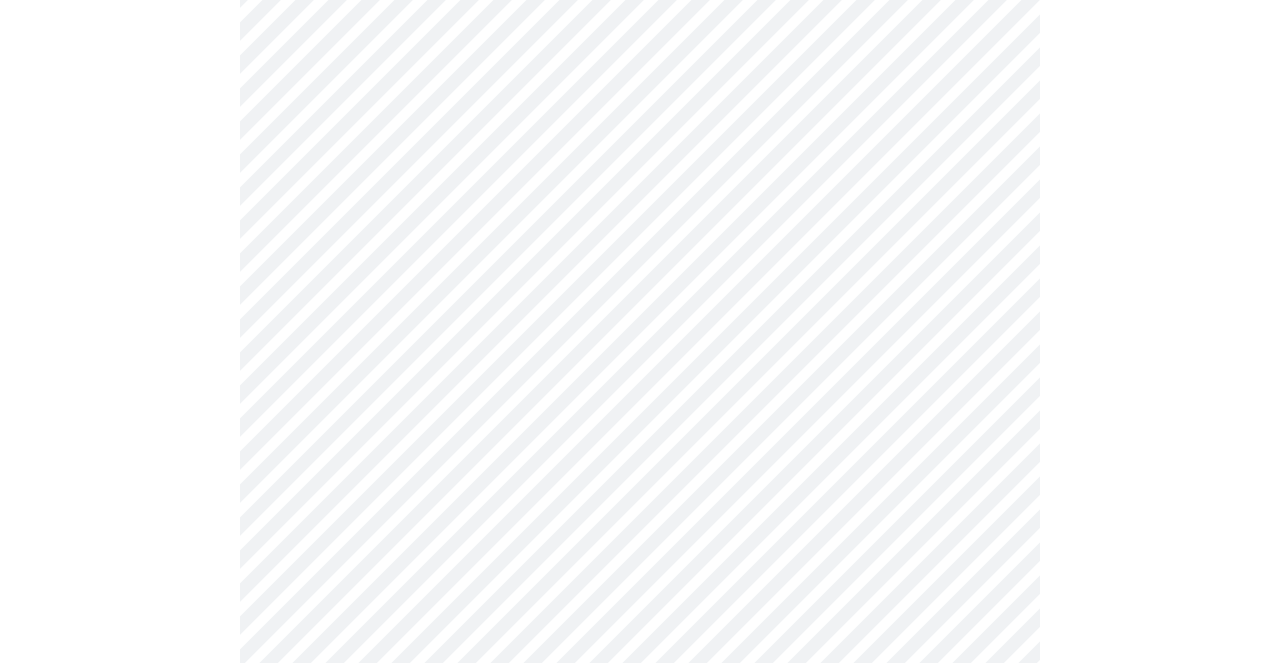 click at bounding box center (640, -2178) 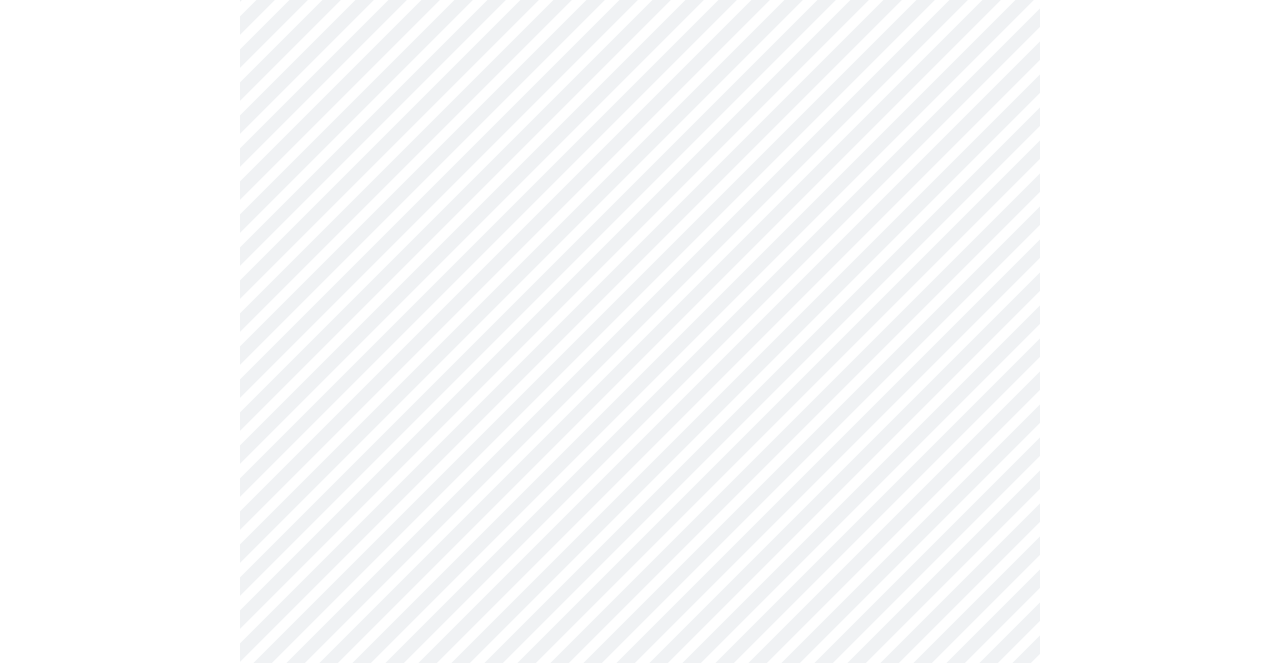 scroll, scrollTop: 569, scrollLeft: 0, axis: vertical 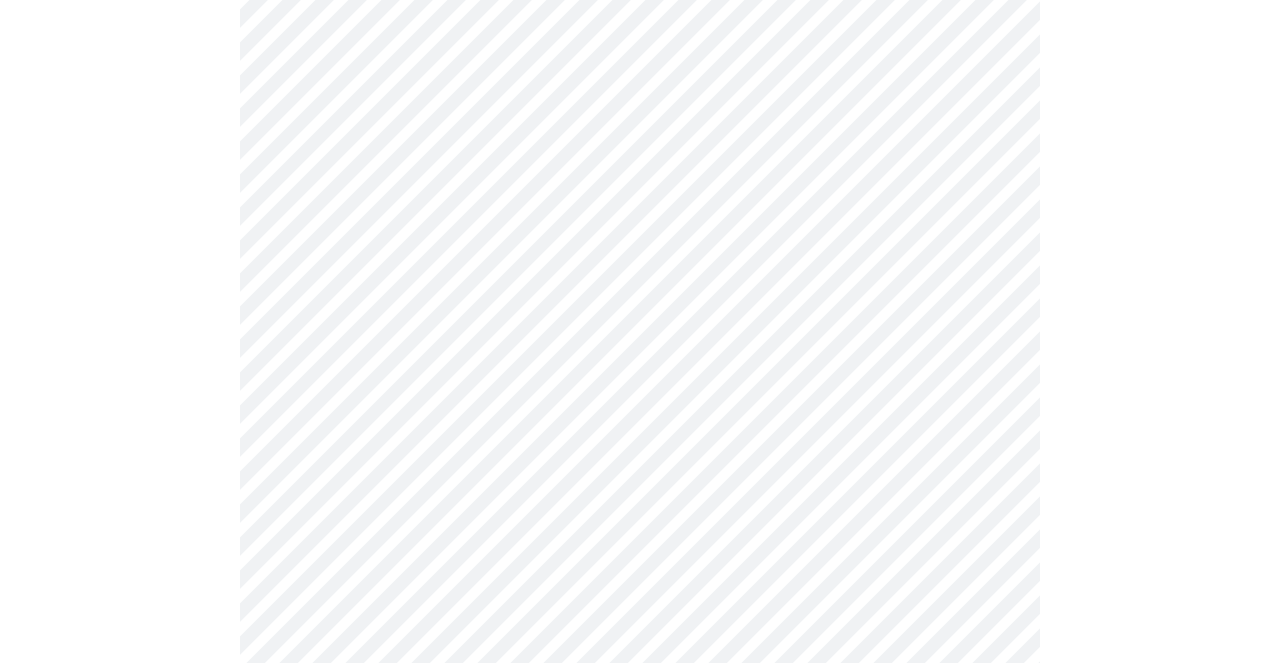 click at bounding box center (640, 498) 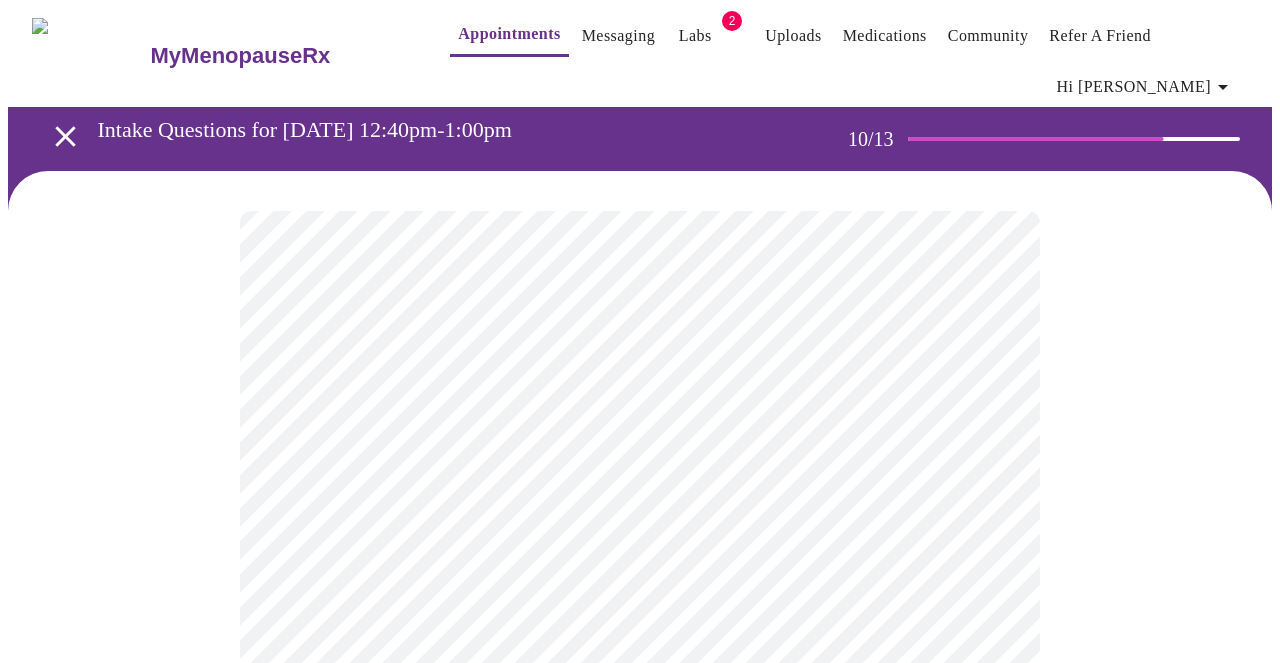 scroll, scrollTop: 0, scrollLeft: 0, axis: both 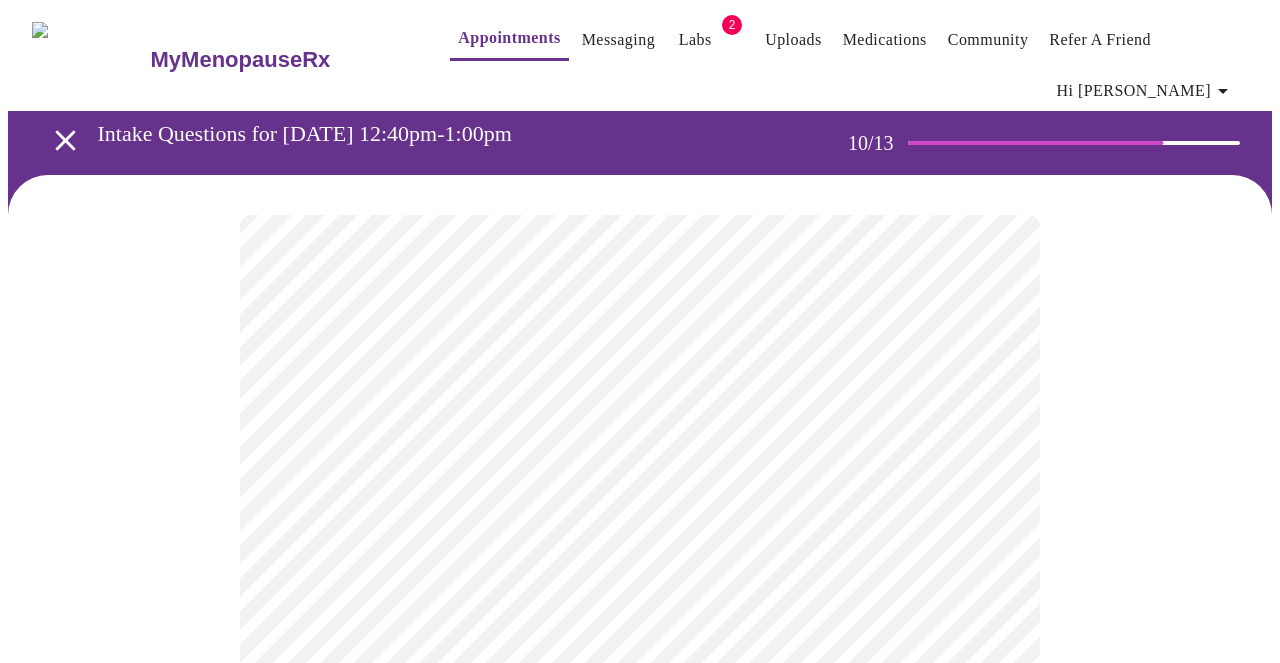 click at bounding box center (640, 1396) 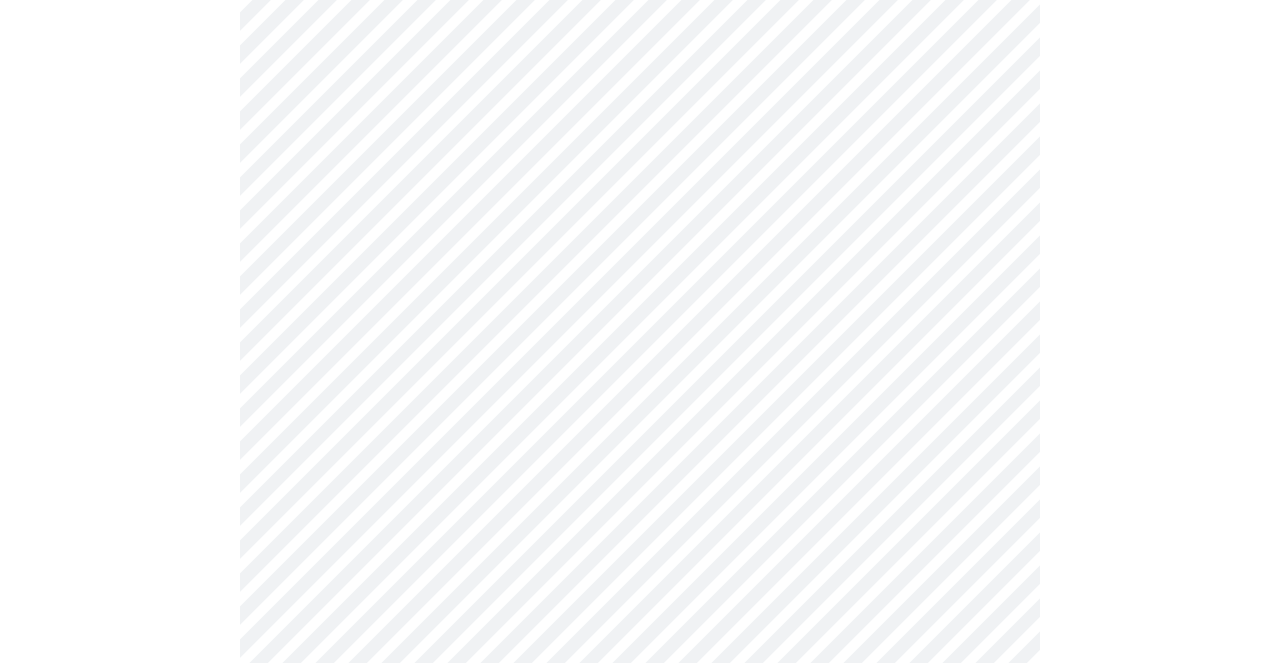scroll, scrollTop: 1199, scrollLeft: 0, axis: vertical 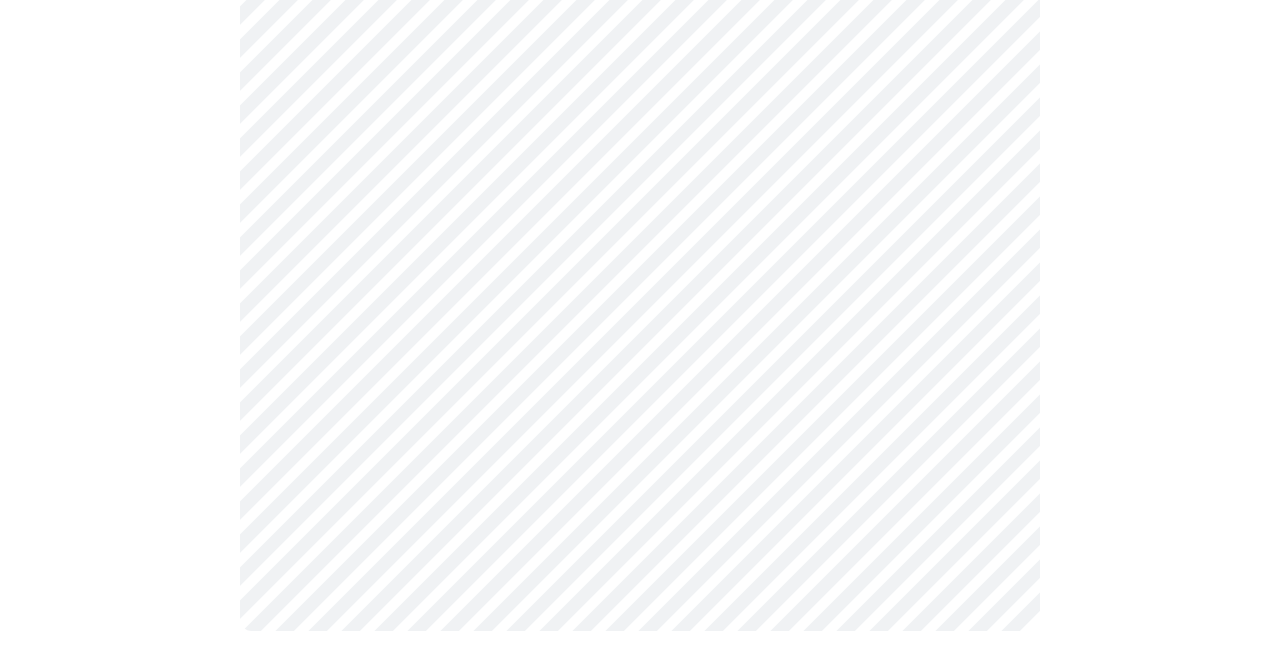 click at bounding box center (640, -177) 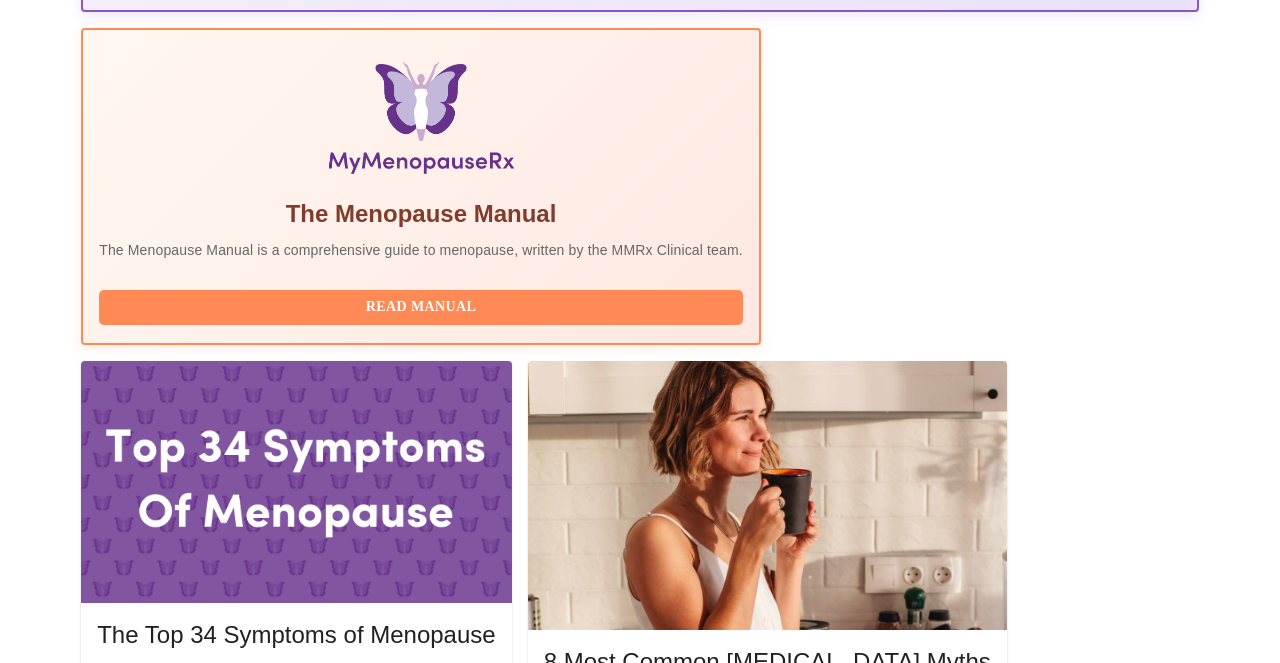 scroll, scrollTop: 680, scrollLeft: 0, axis: vertical 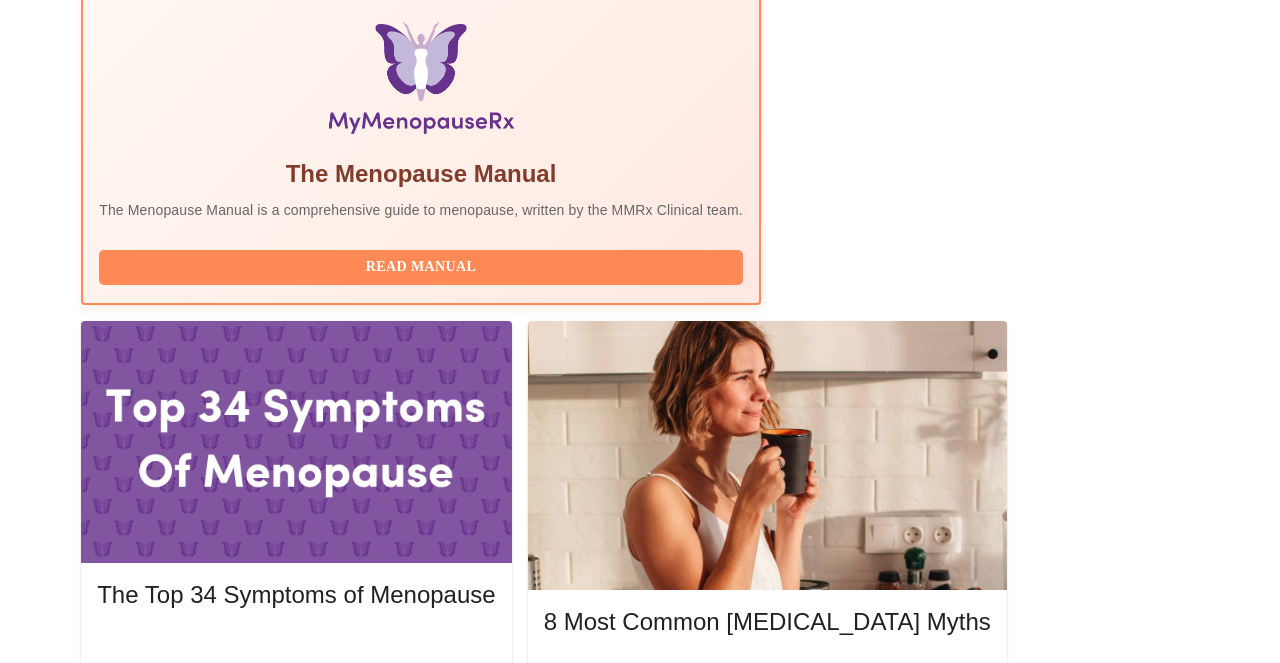 click on "Join Waiting Room" at bounding box center [1093, 1900] 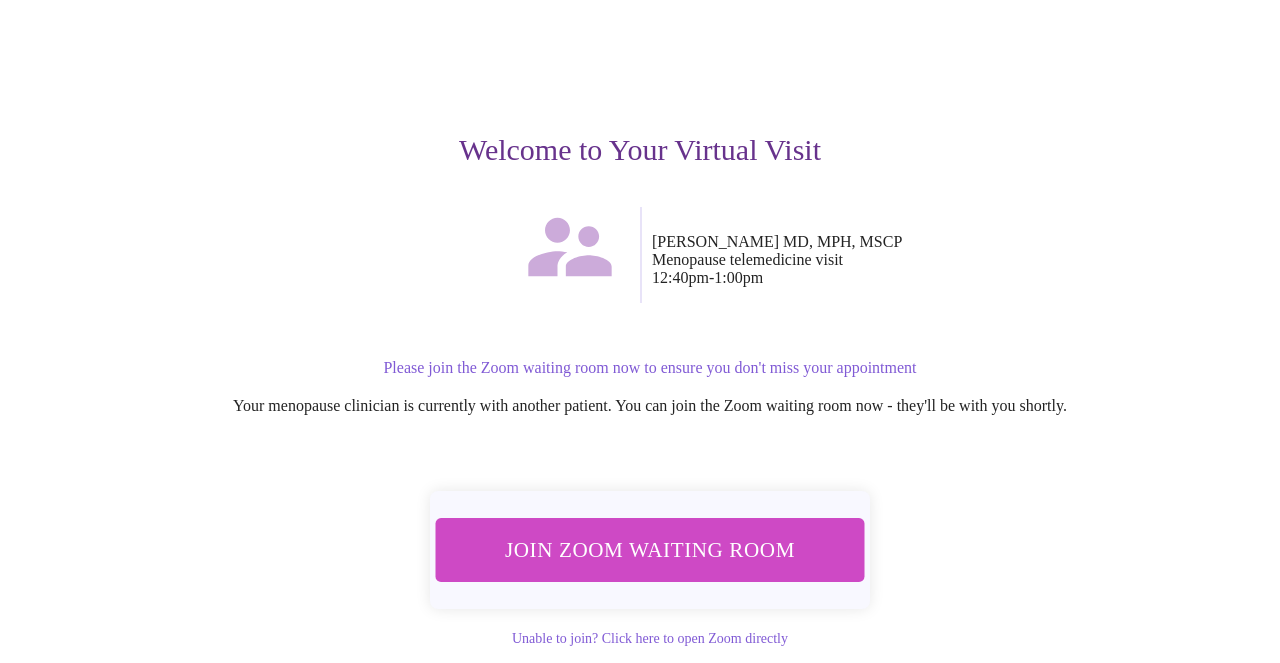 scroll, scrollTop: 200, scrollLeft: 0, axis: vertical 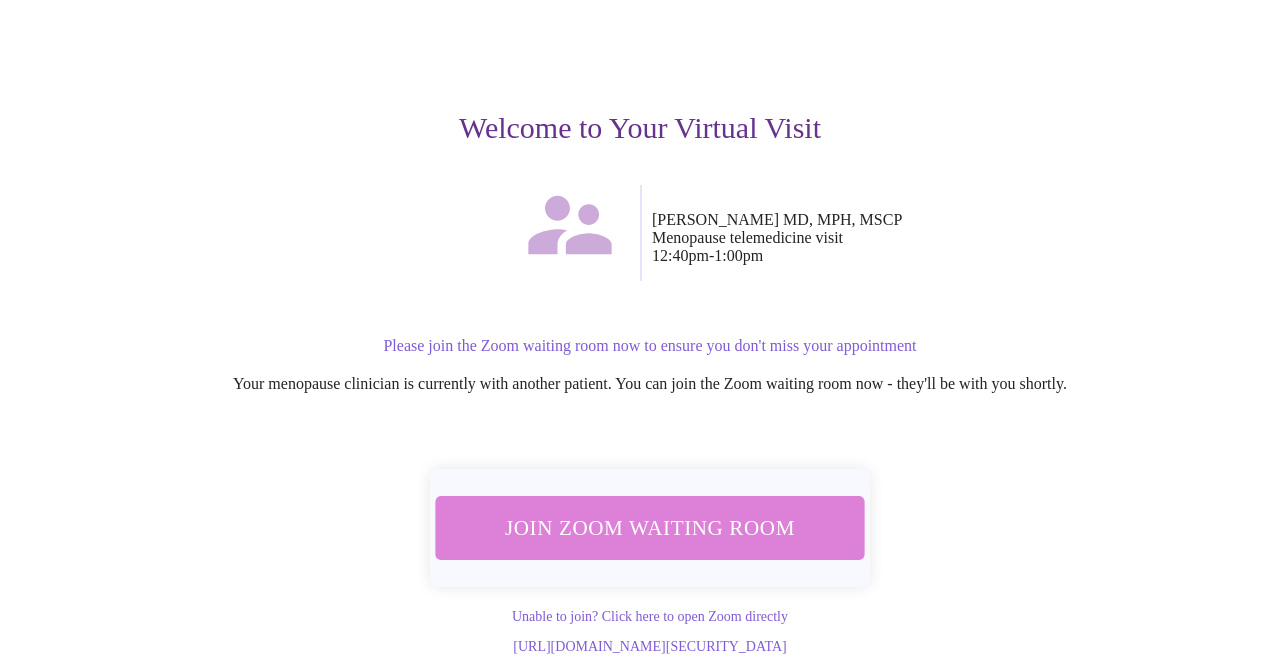 click on "Join Zoom Waiting Room" at bounding box center (650, 528) 